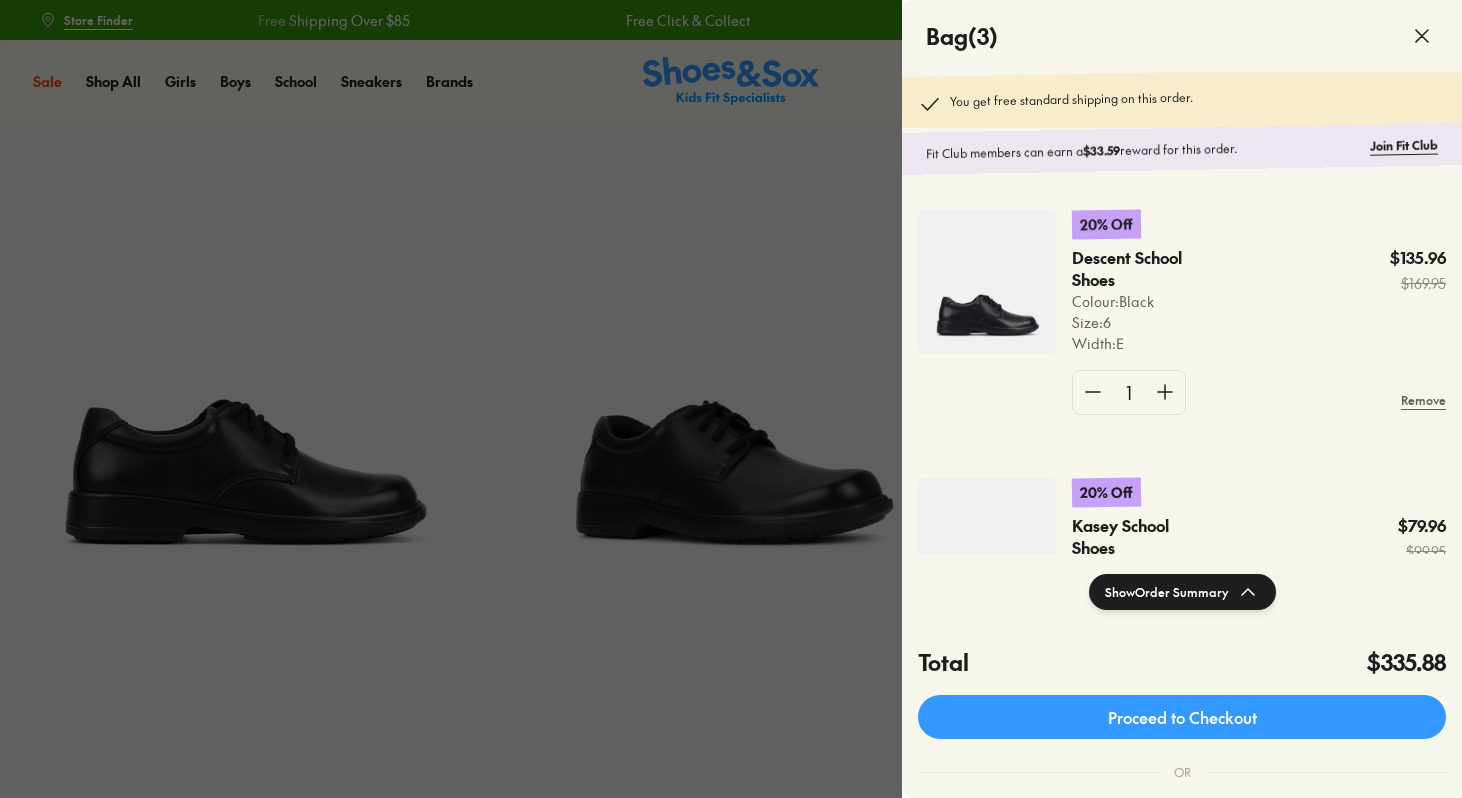 select on "*" 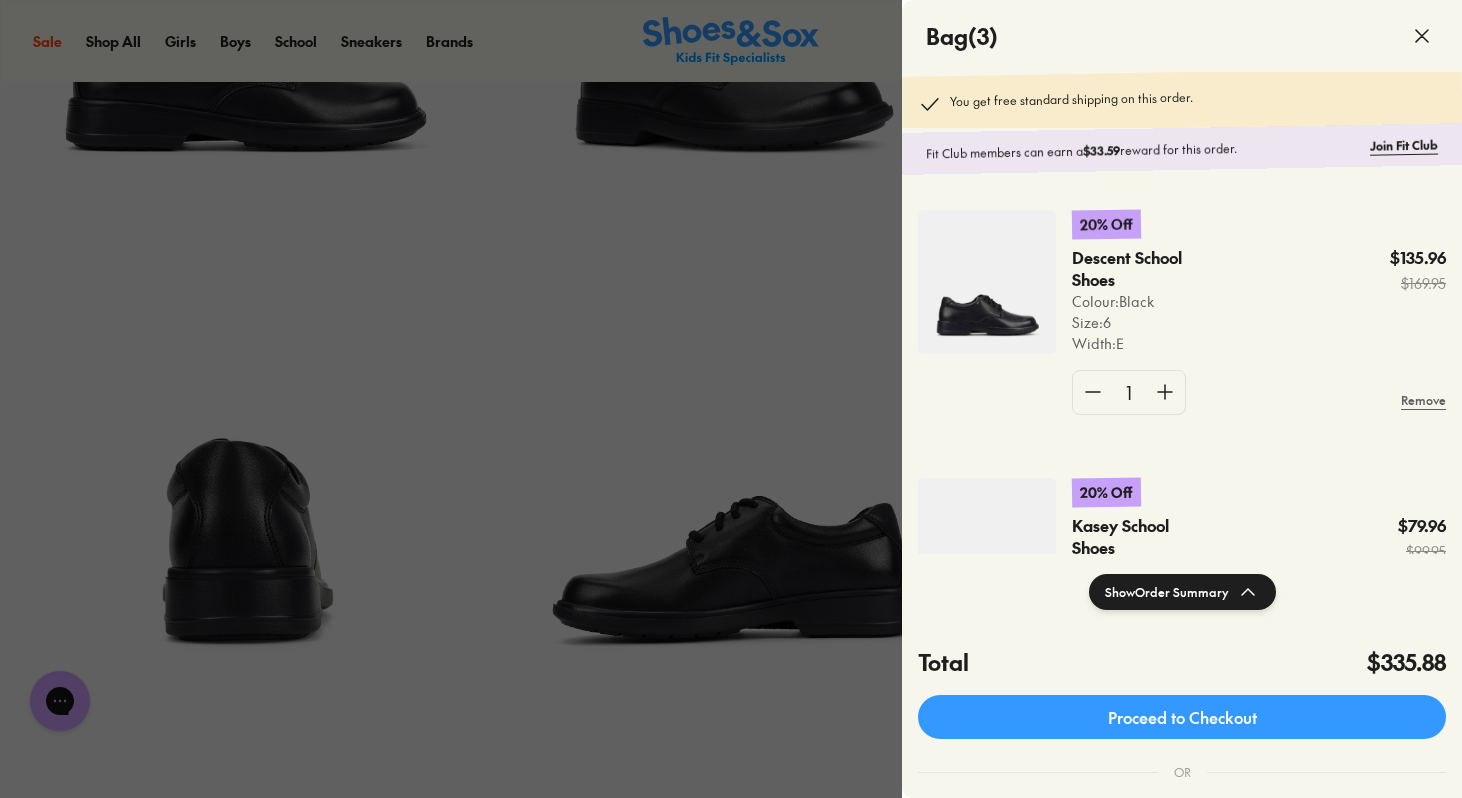 scroll, scrollTop: 0, scrollLeft: 0, axis: both 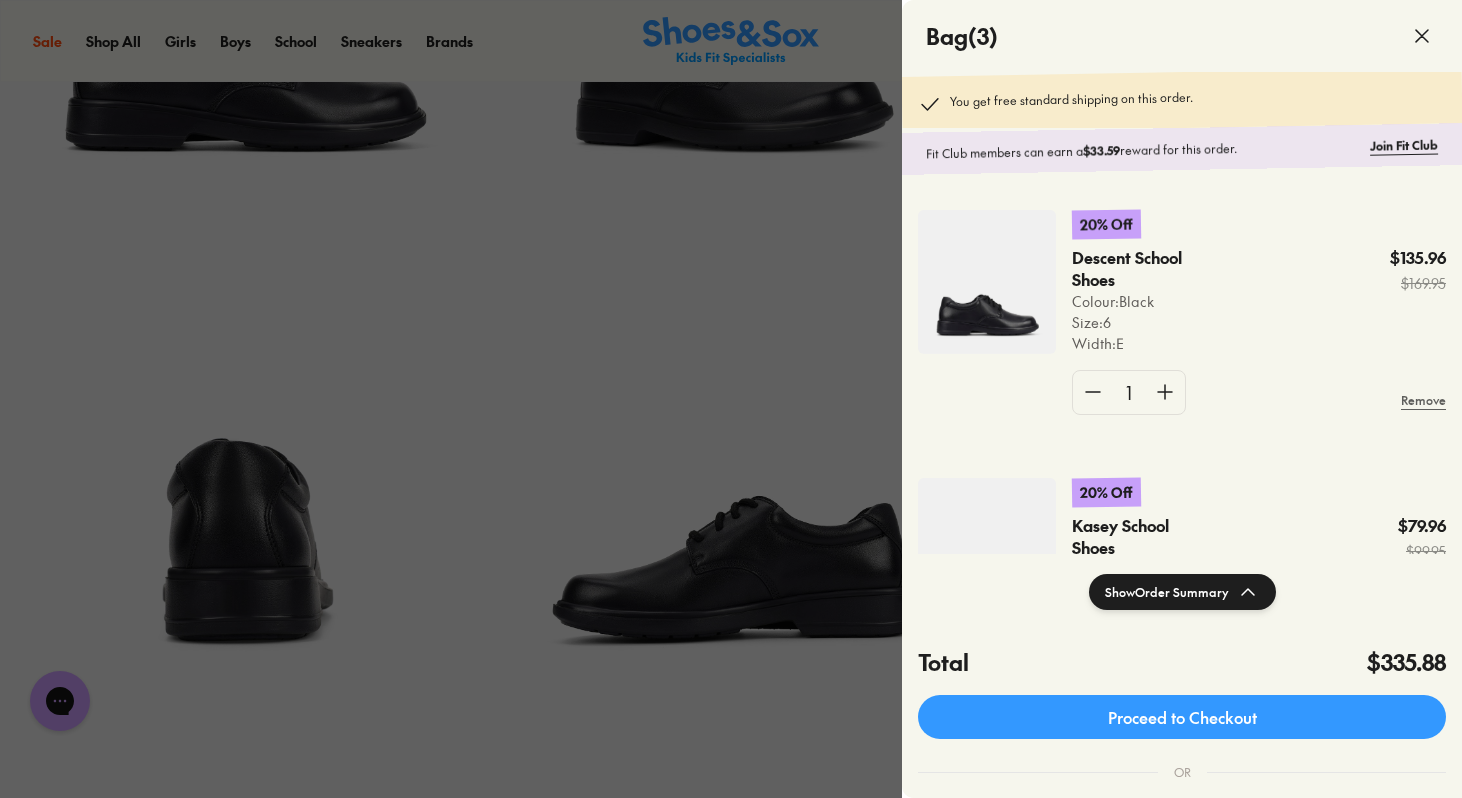 click 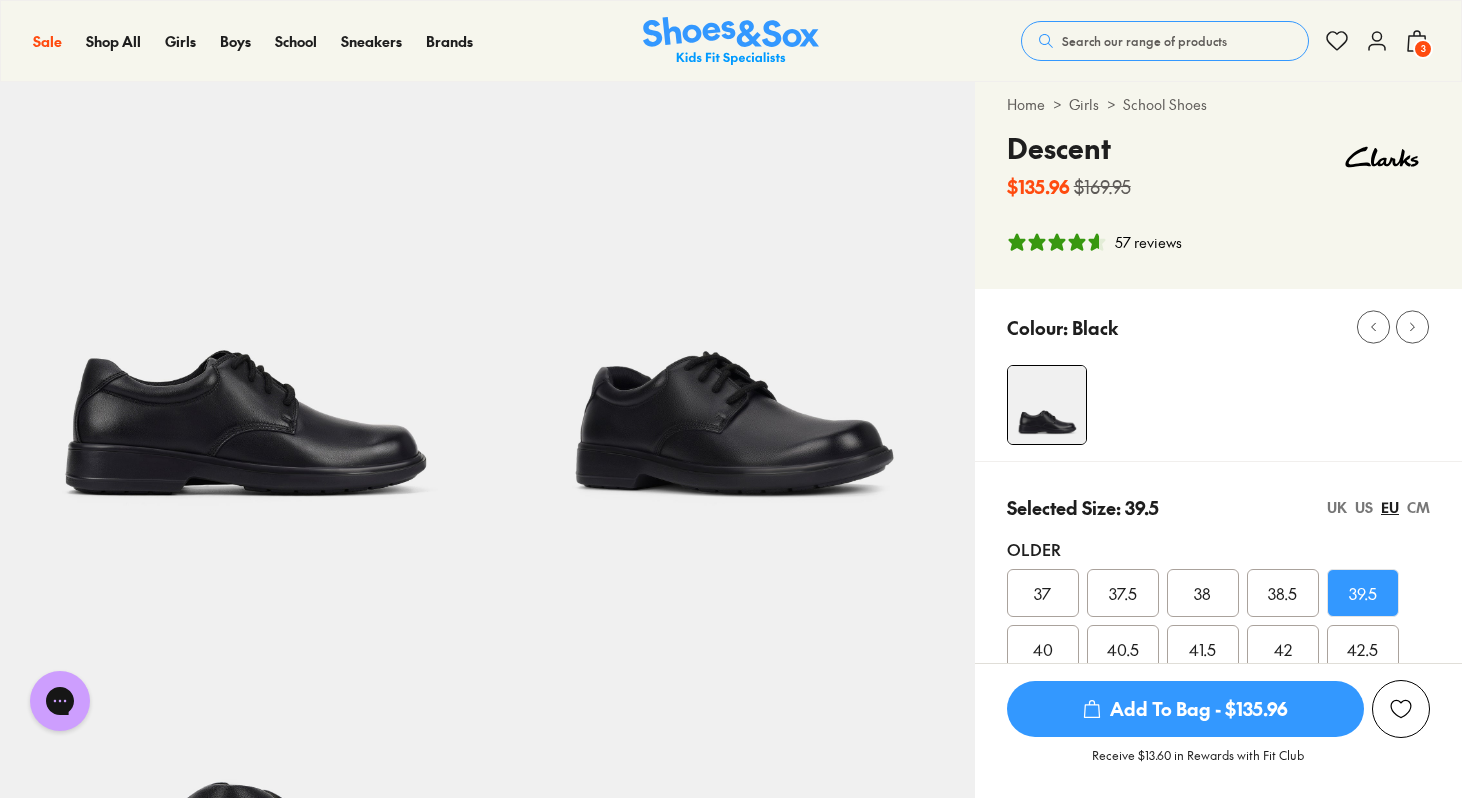 scroll, scrollTop: 0, scrollLeft: 0, axis: both 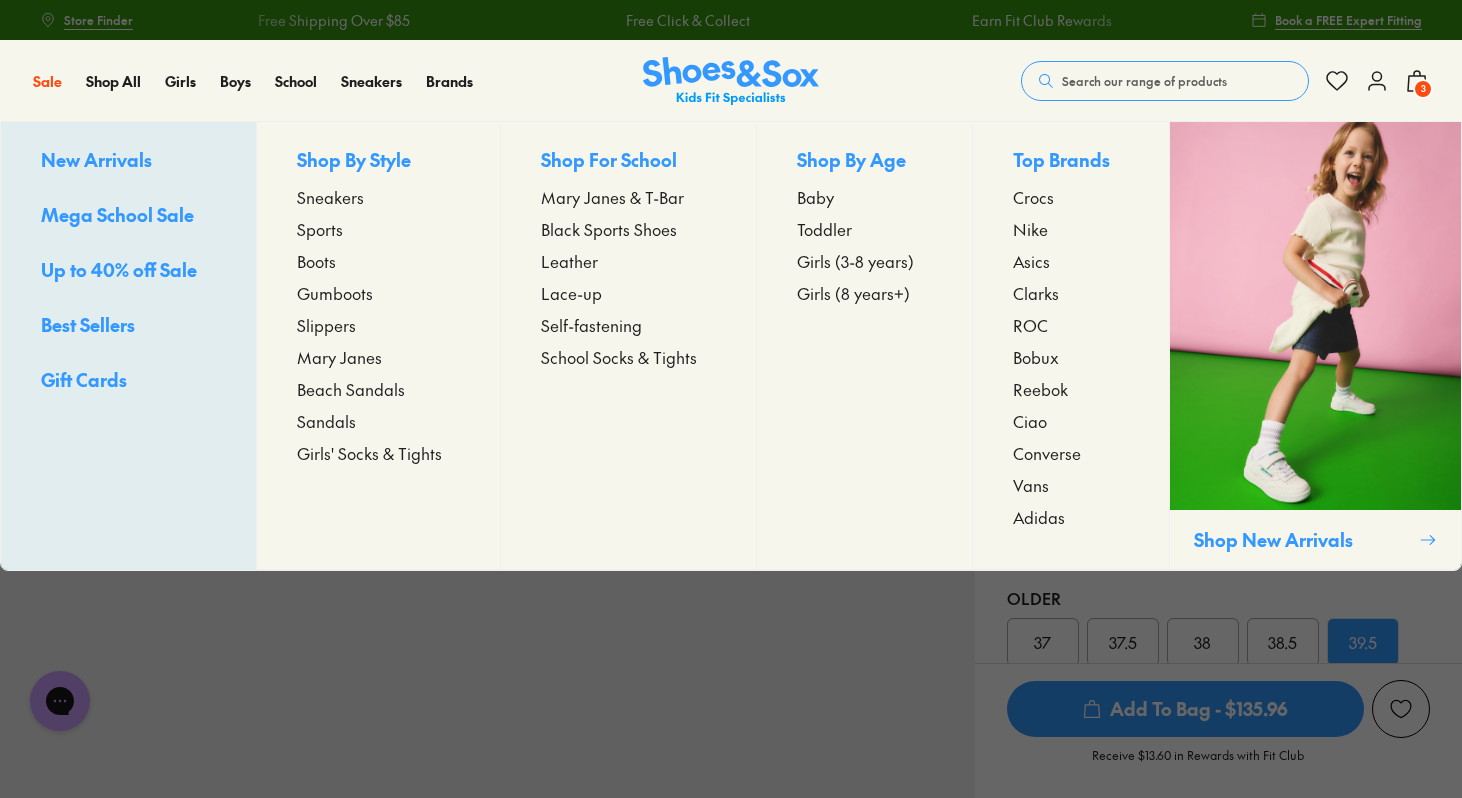 click on "Sports" at bounding box center [320, 229] 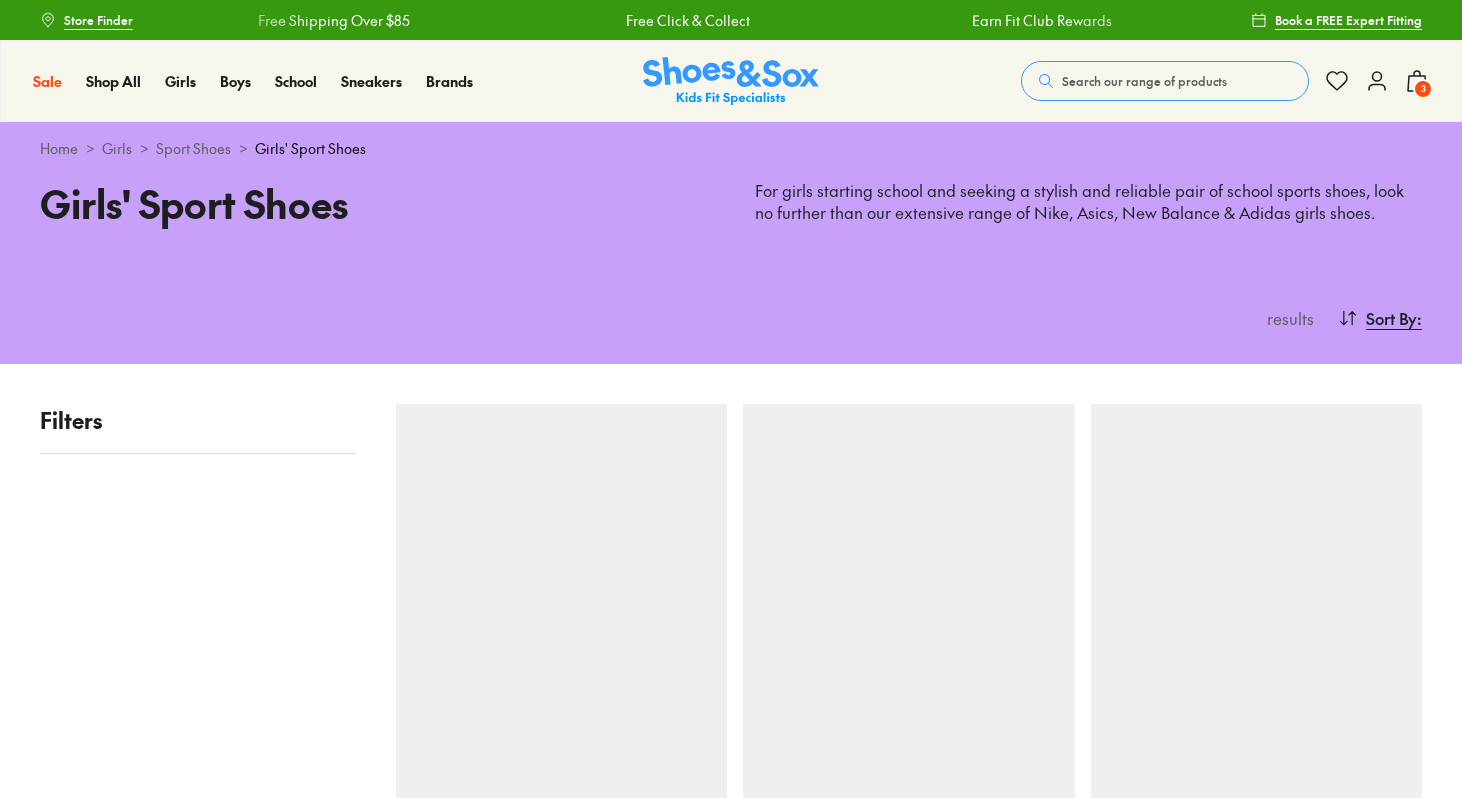 scroll, scrollTop: 0, scrollLeft: 0, axis: both 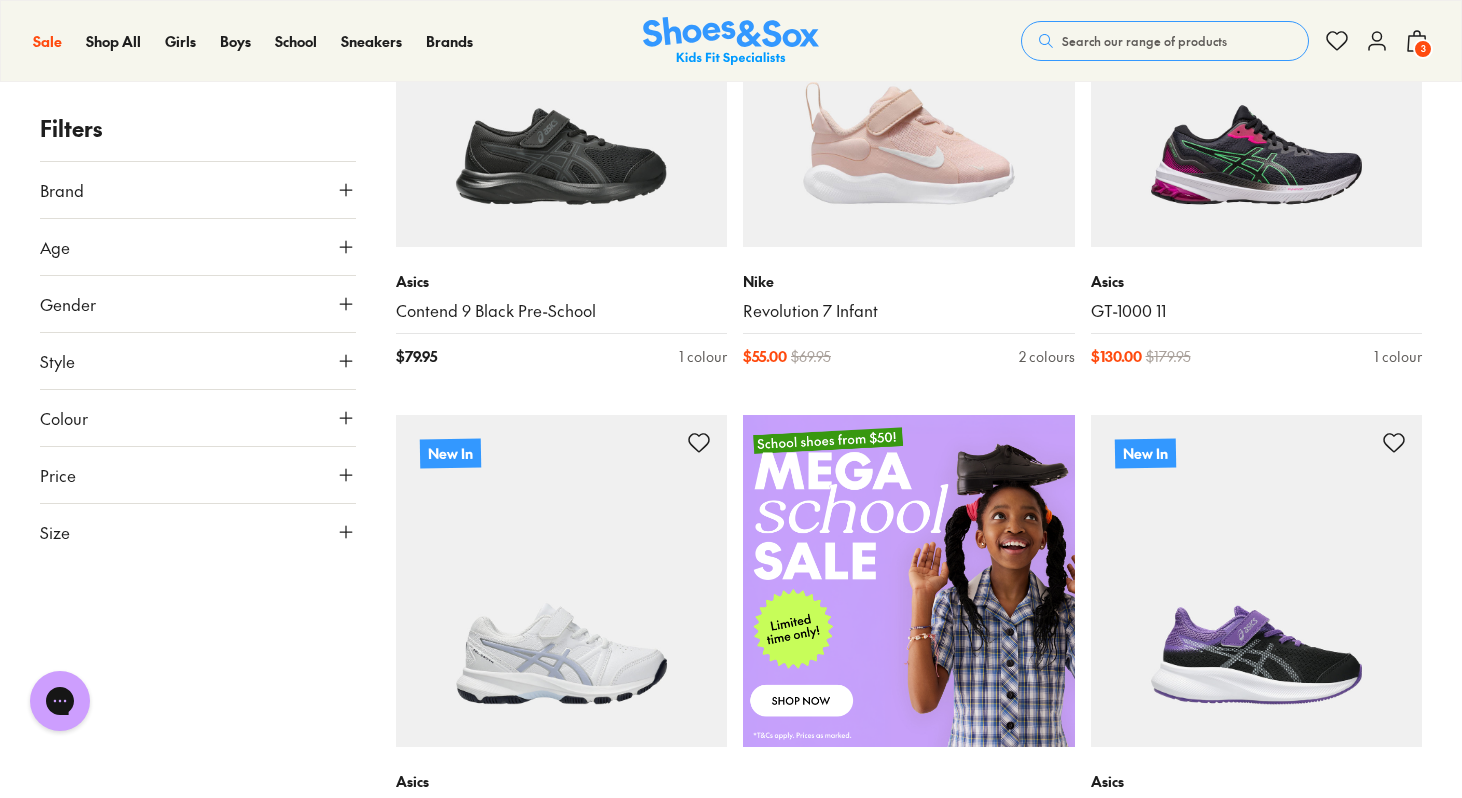 click on "Size" at bounding box center [198, 532] 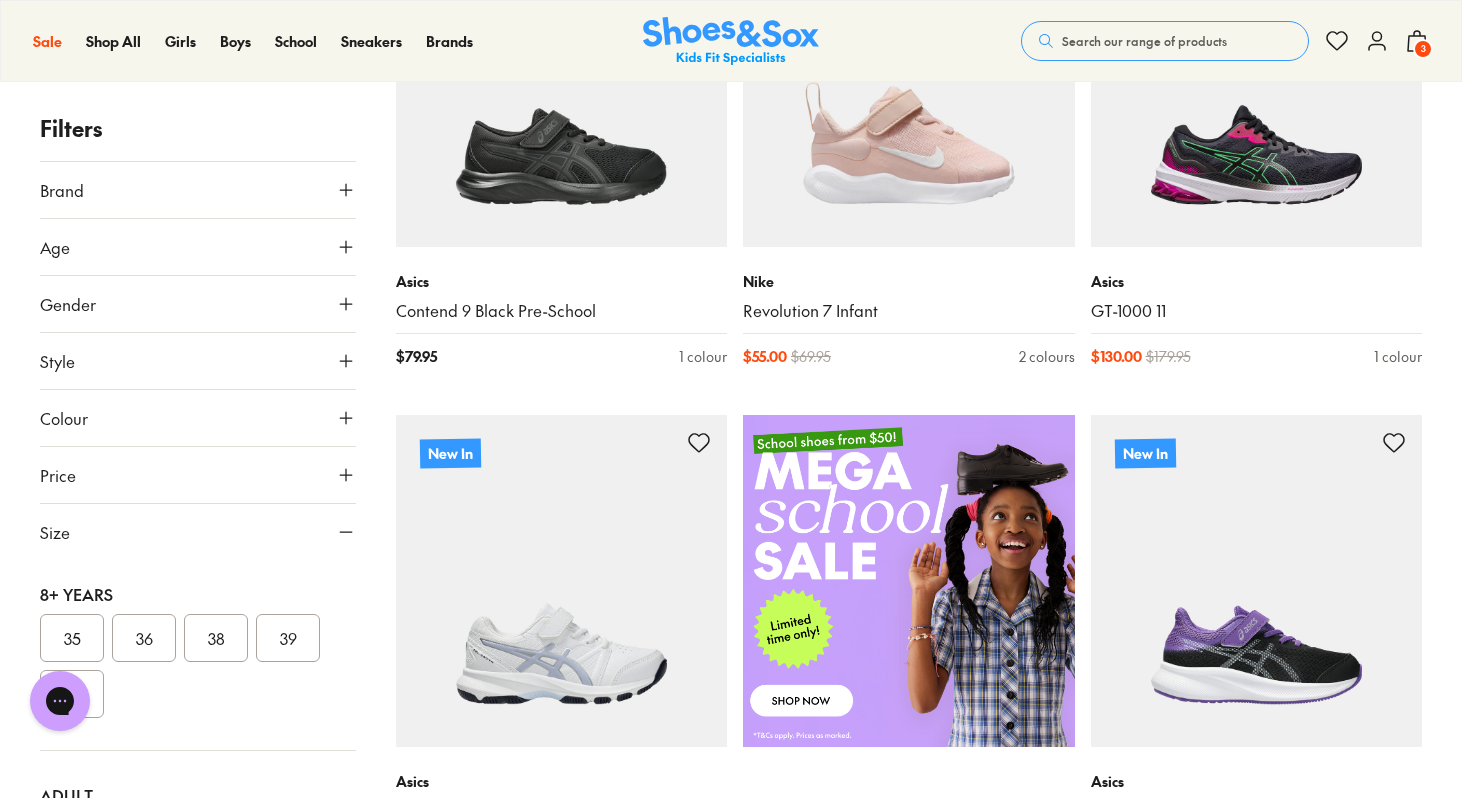 scroll, scrollTop: 608, scrollLeft: 0, axis: vertical 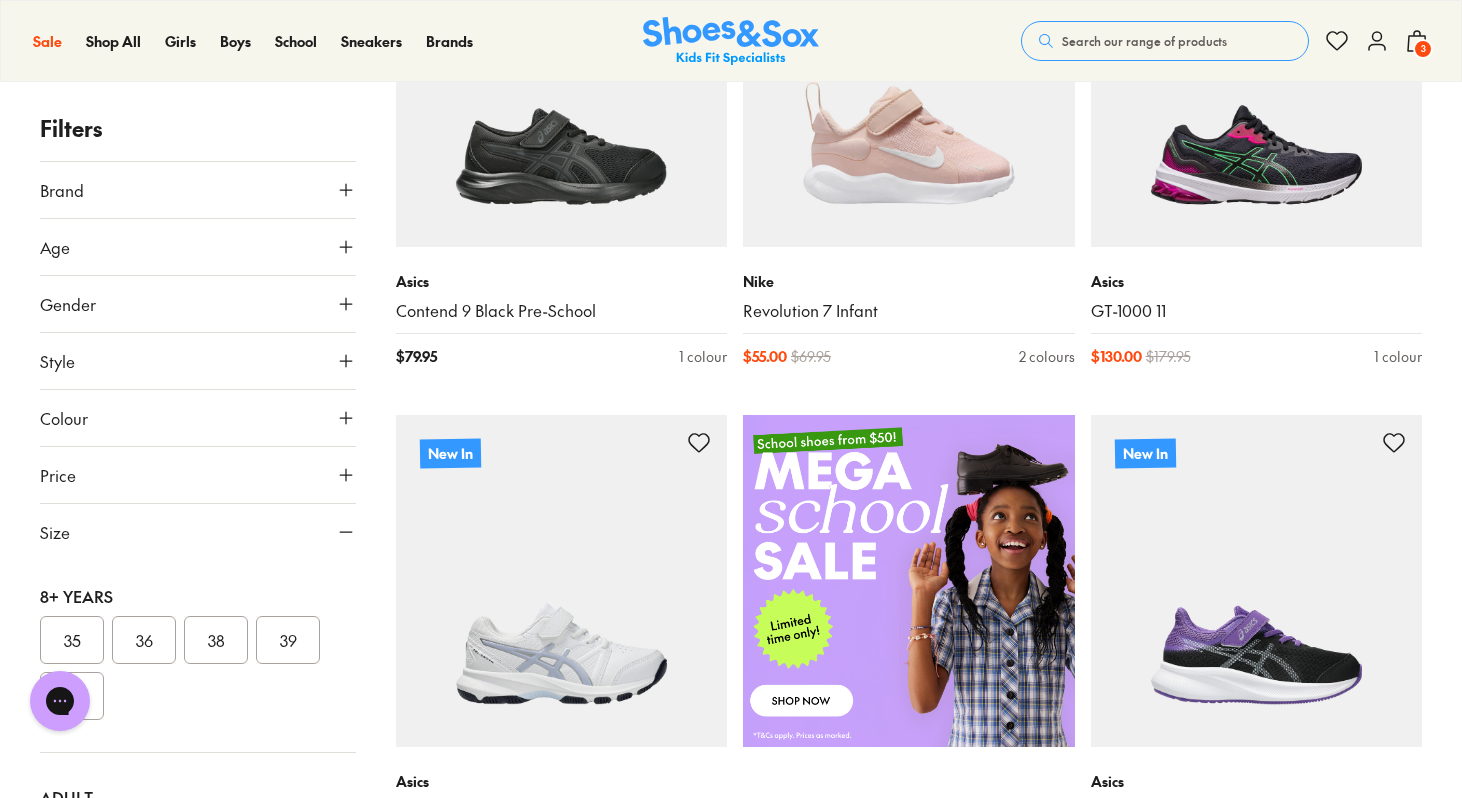 click on "36" at bounding box center (144, 640) 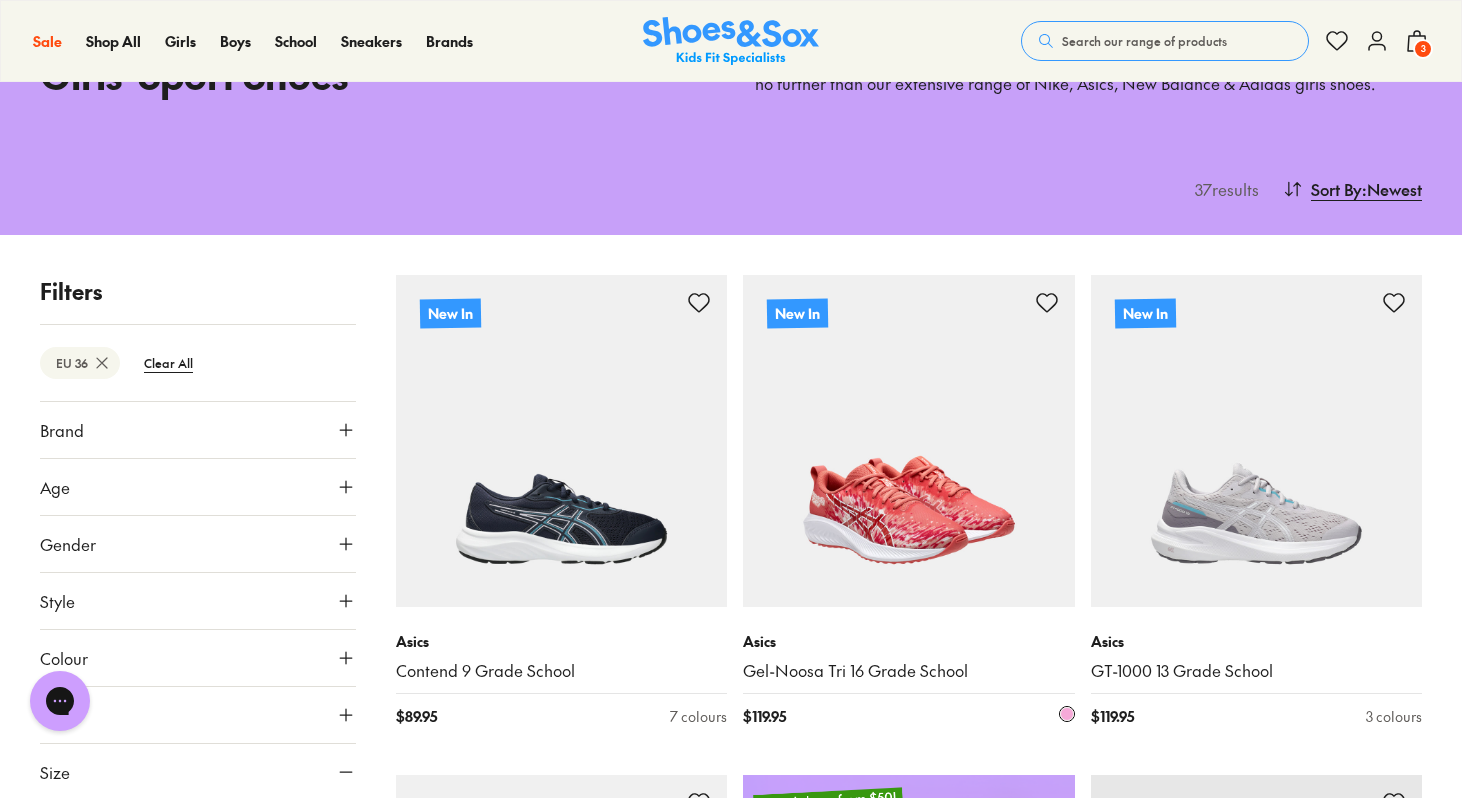 scroll, scrollTop: 848, scrollLeft: 0, axis: vertical 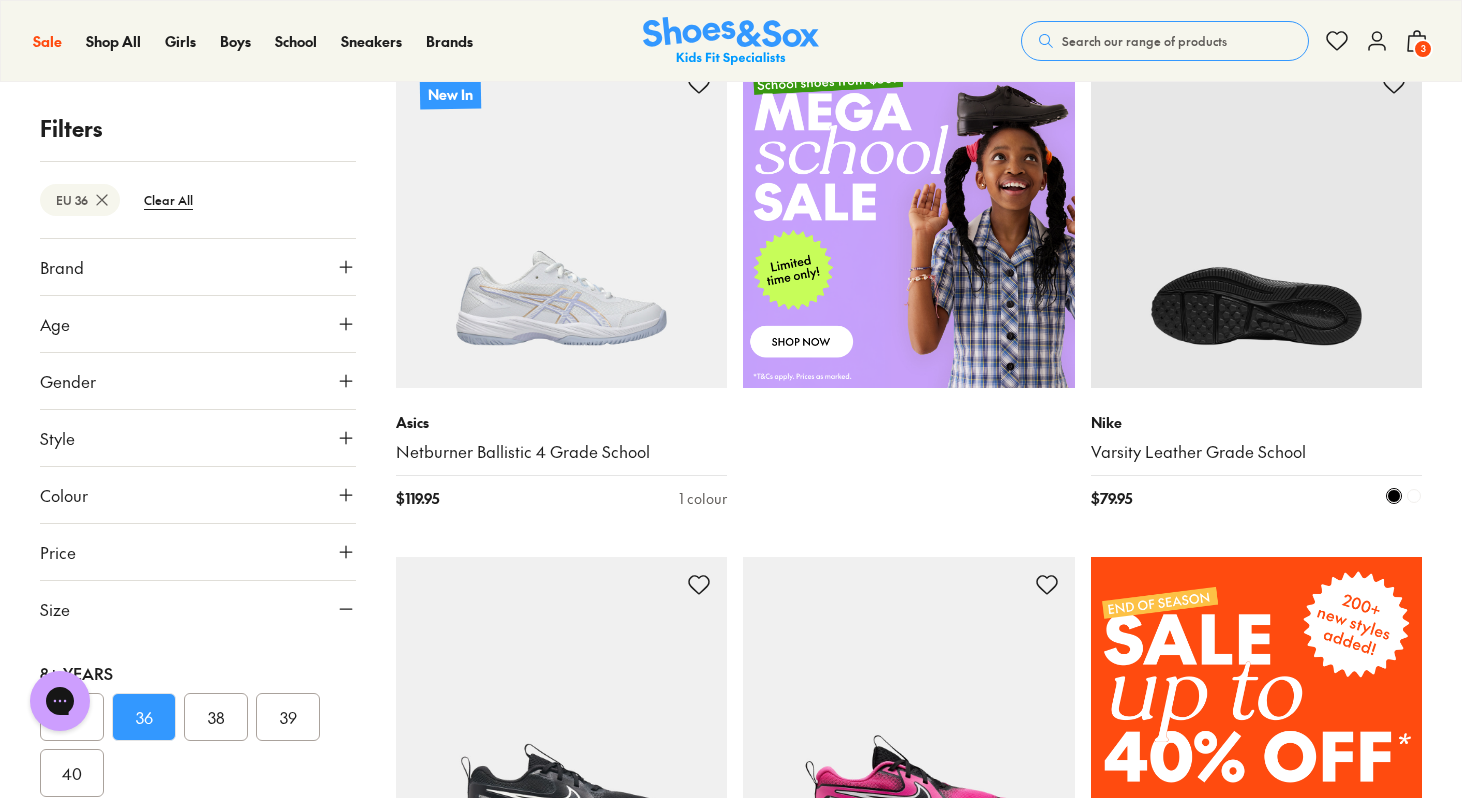click at bounding box center (1257, 222) 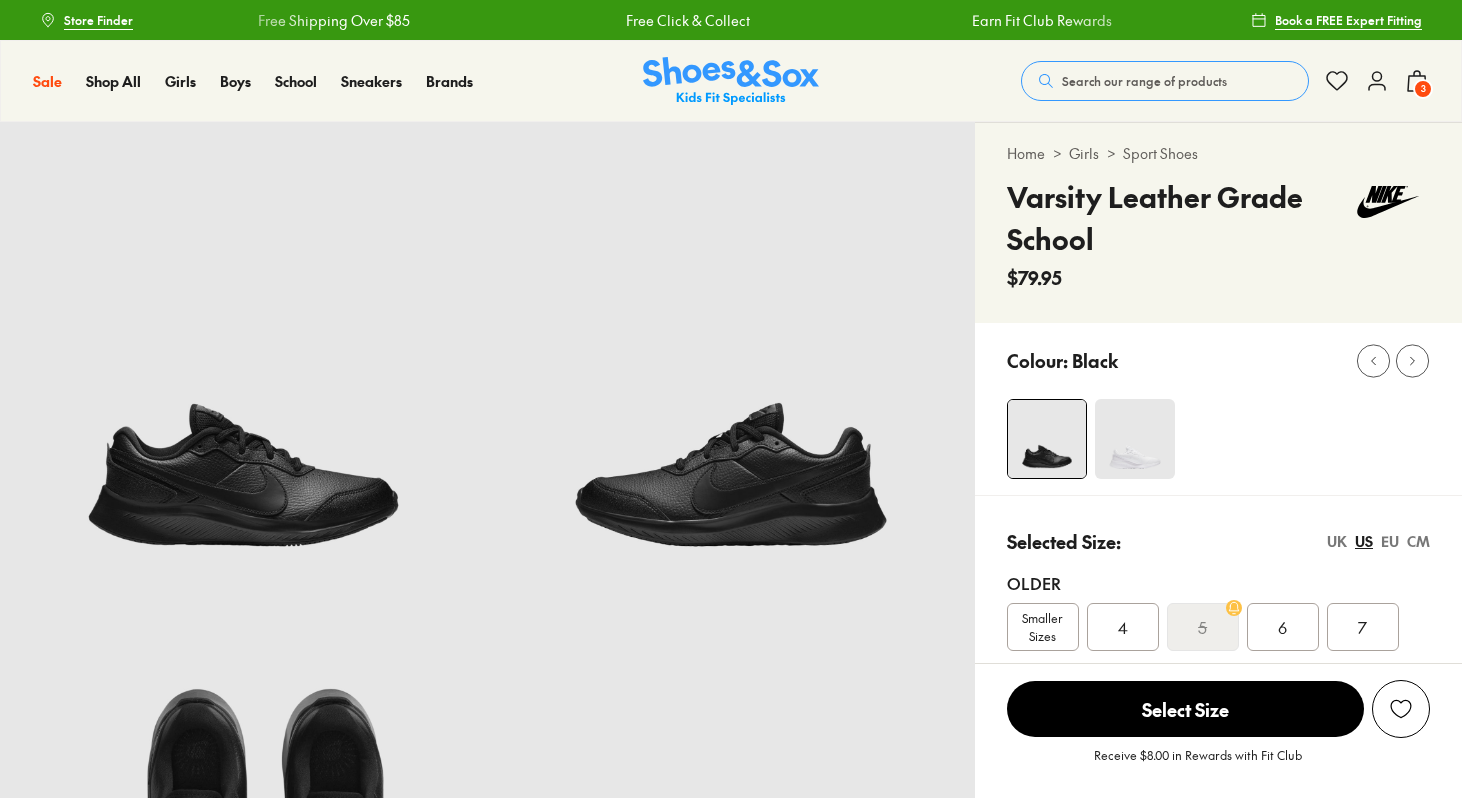 scroll, scrollTop: 0, scrollLeft: 0, axis: both 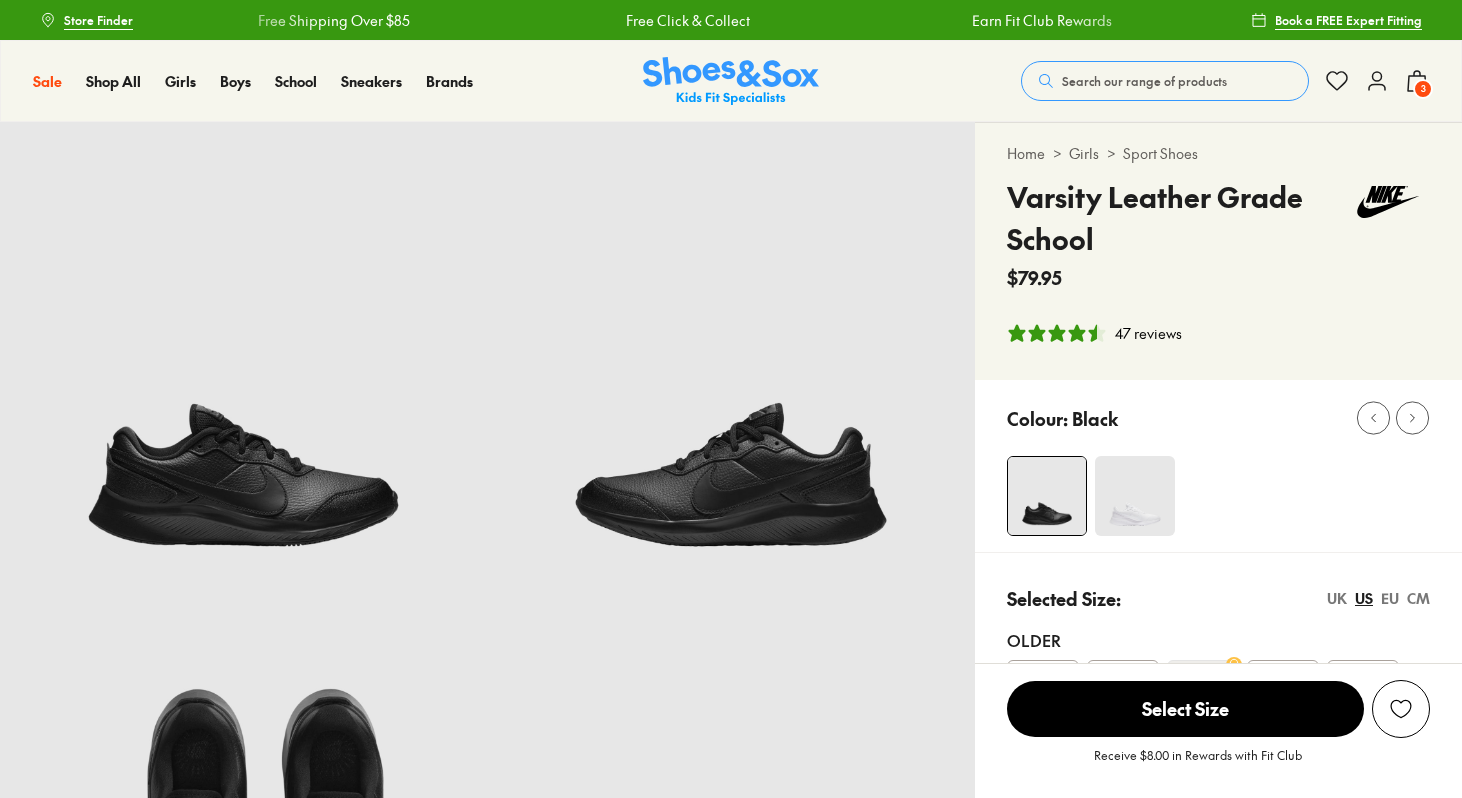 select on "*" 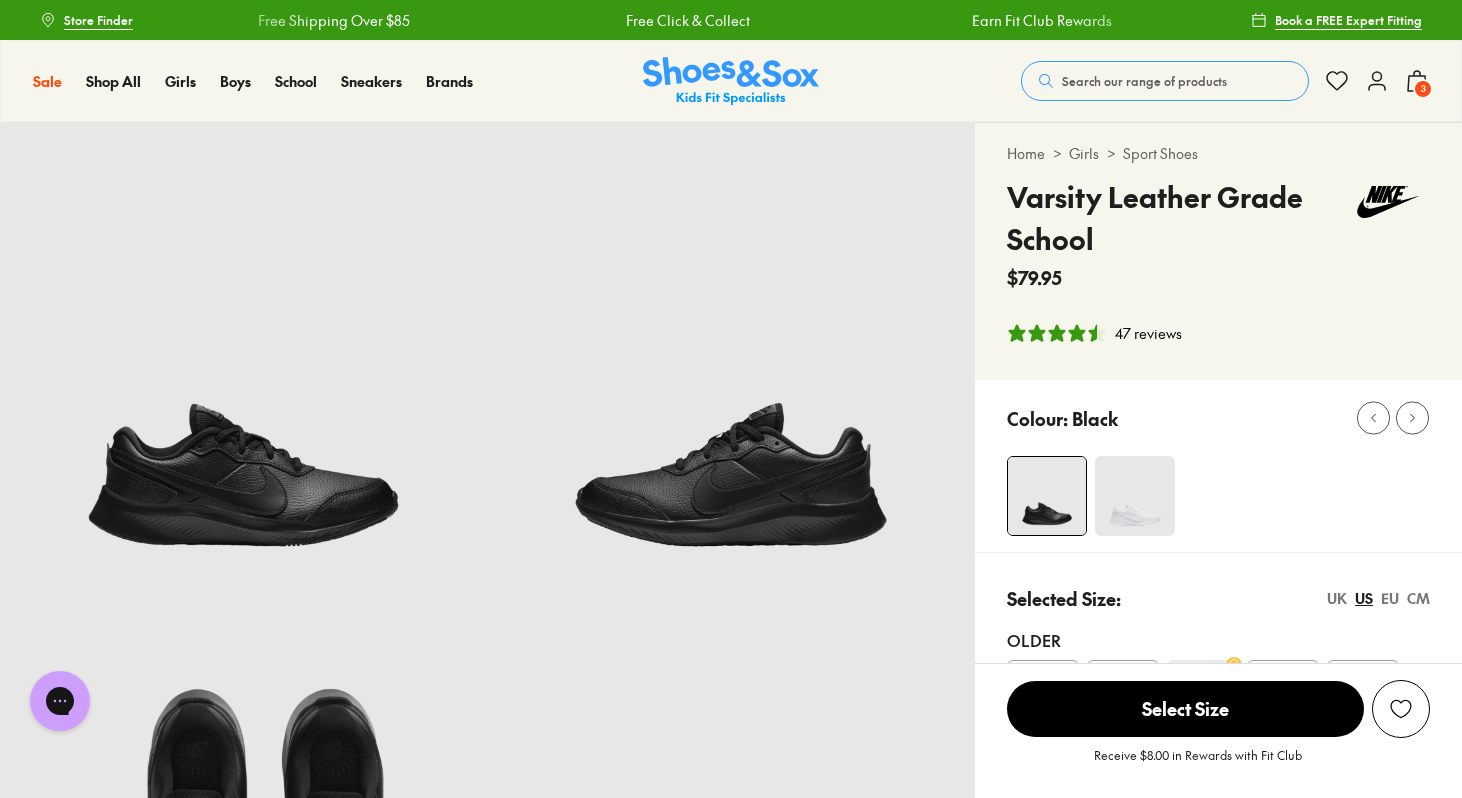 scroll, scrollTop: 0, scrollLeft: 0, axis: both 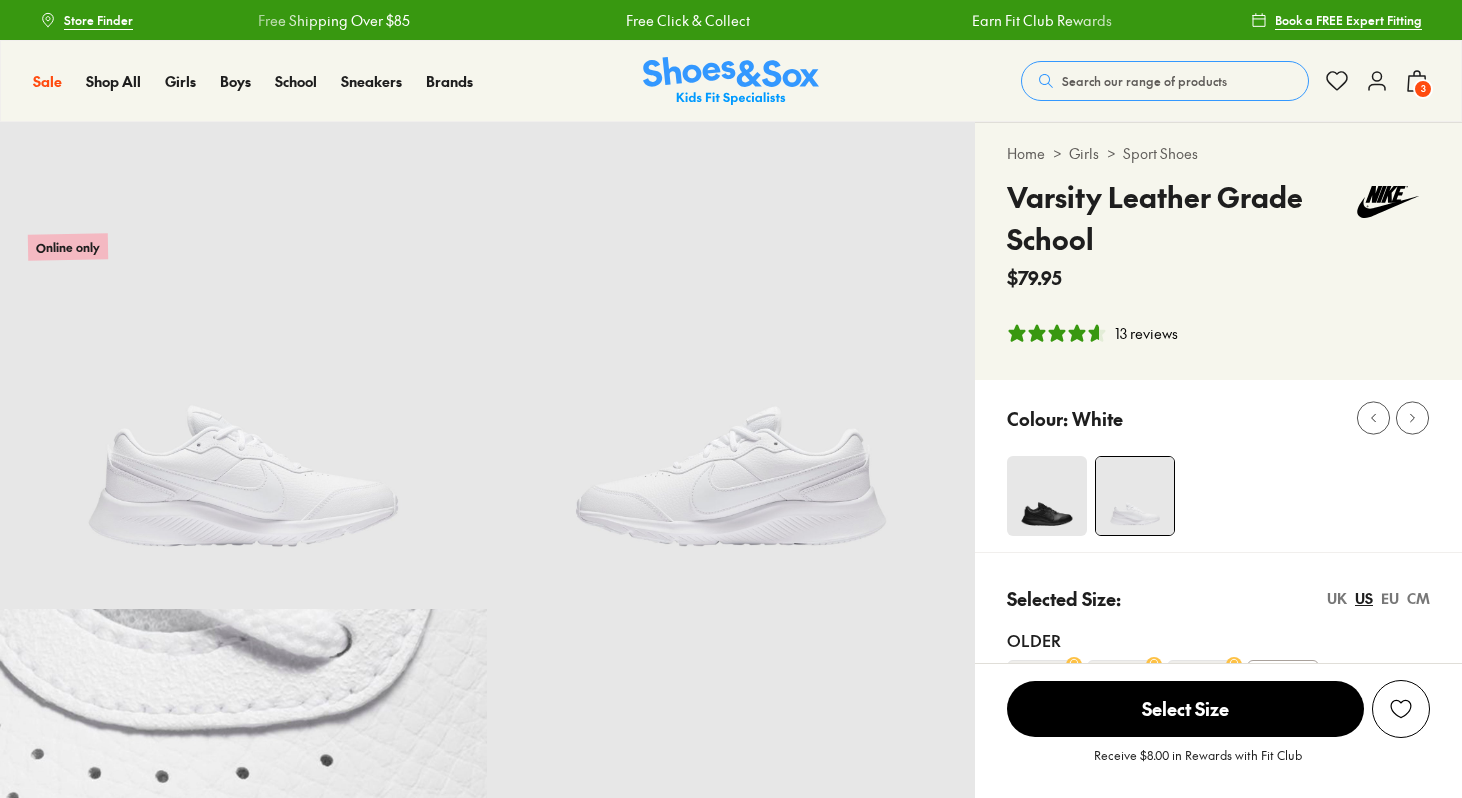select on "*" 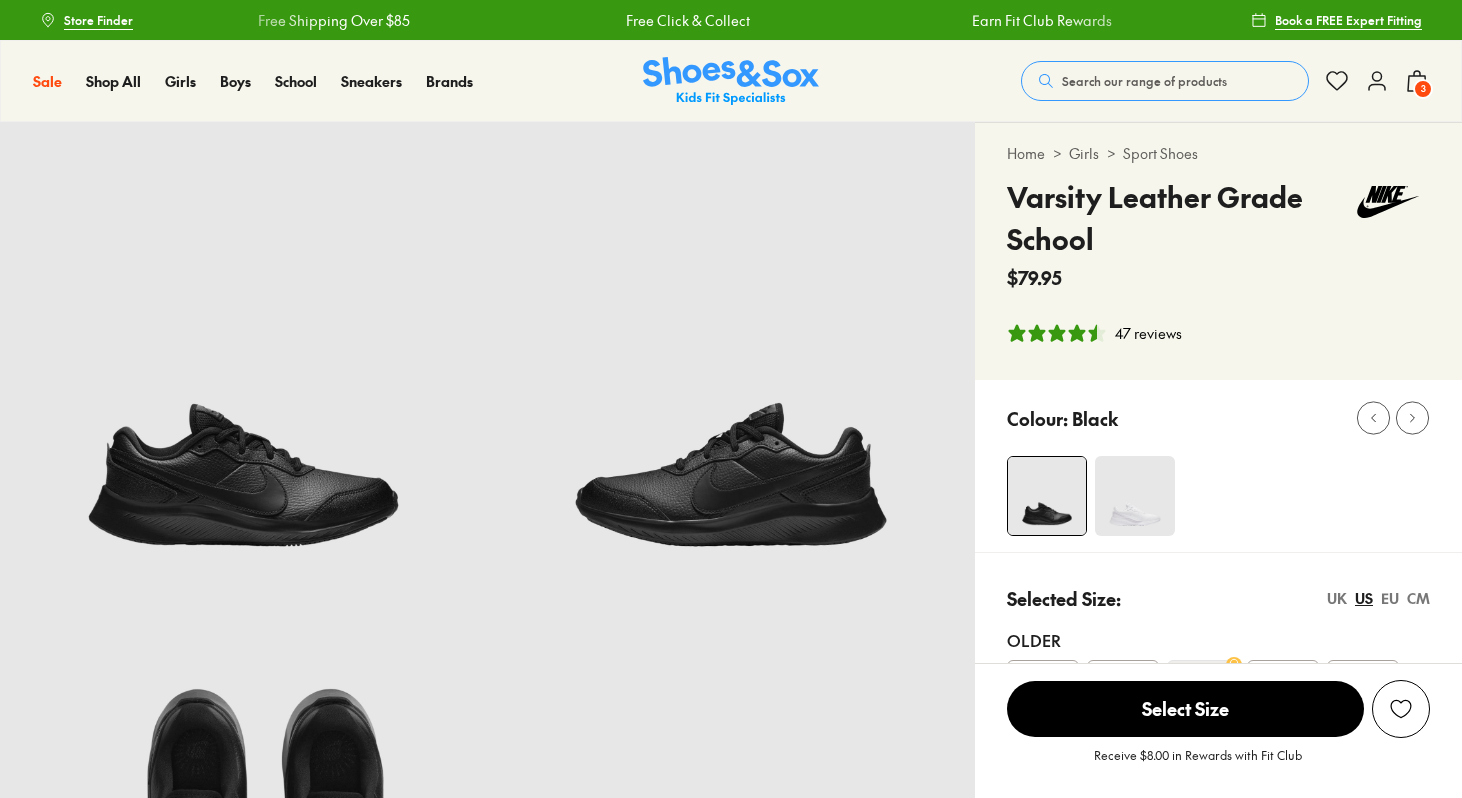 select on "*" 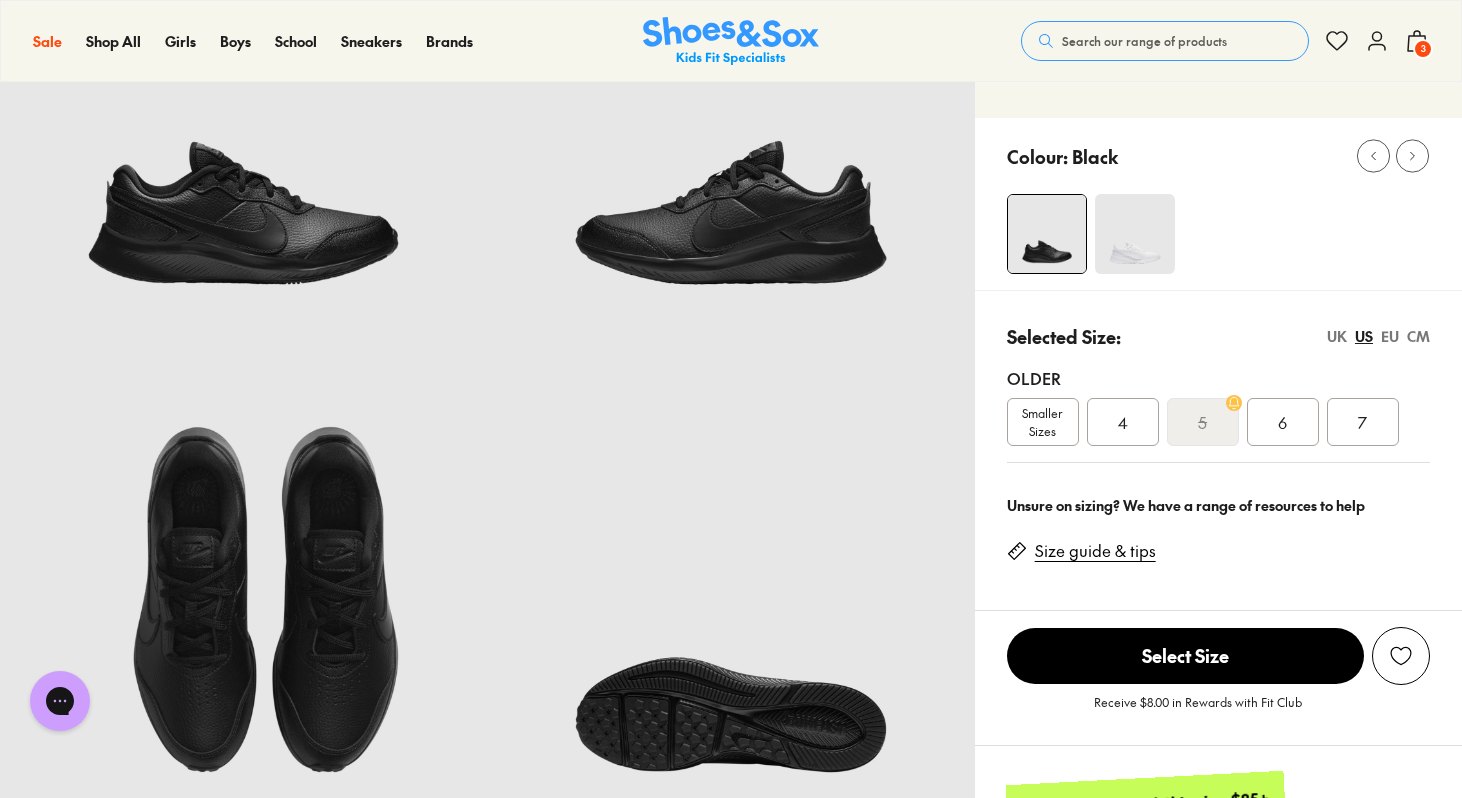 scroll, scrollTop: 0, scrollLeft: 0, axis: both 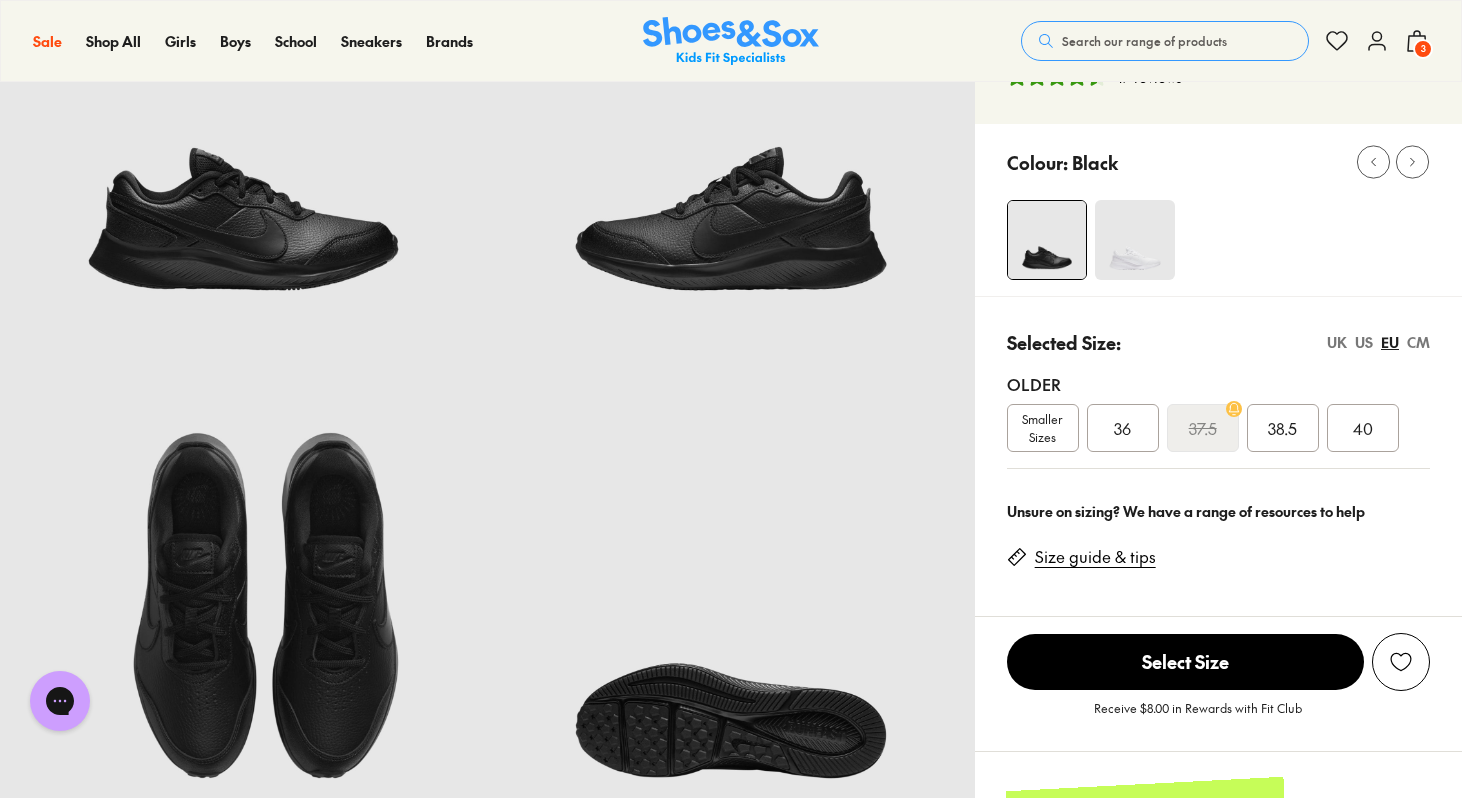 click on "38.5" at bounding box center [1282, 428] 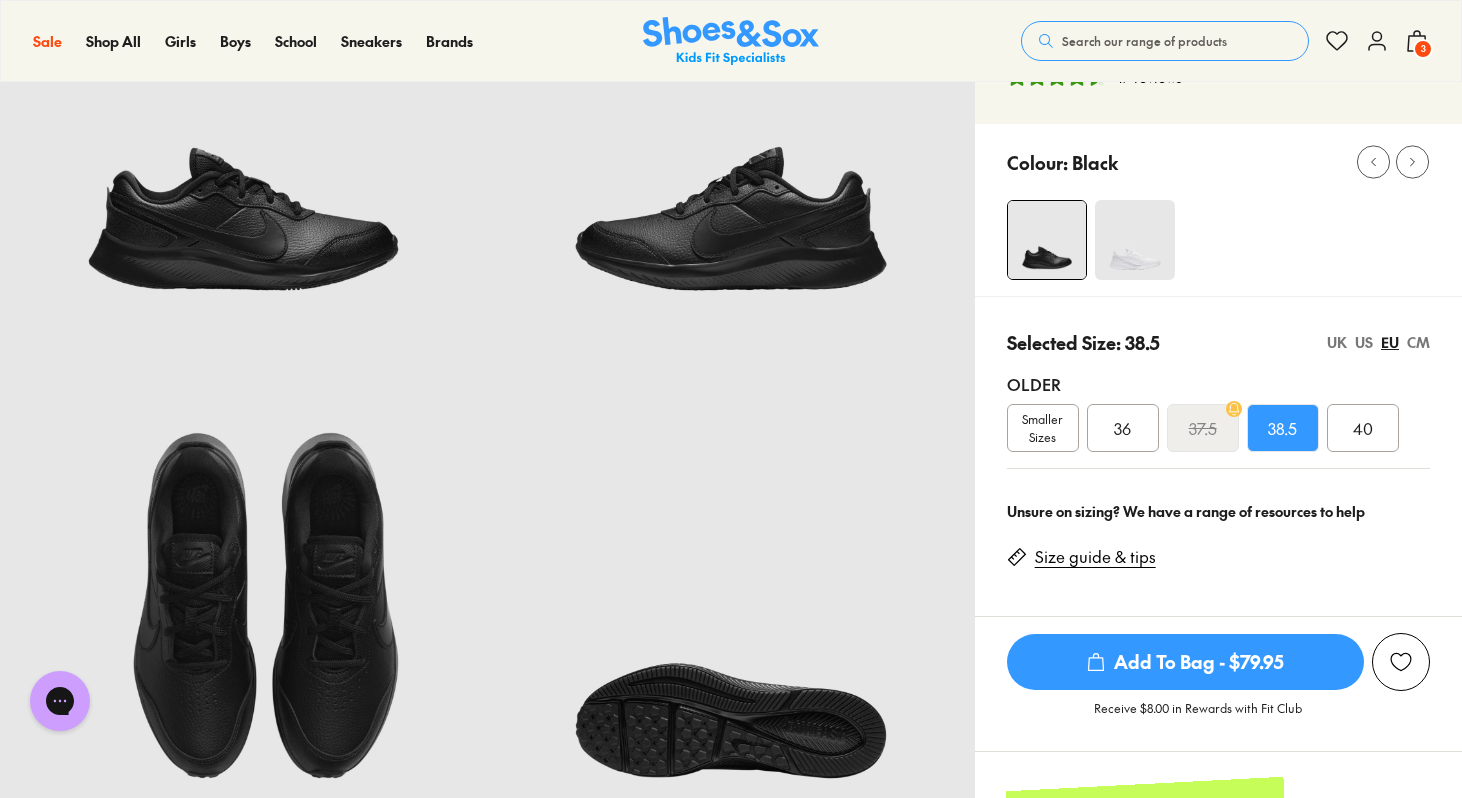 click on "Add To Bag - $79.95" at bounding box center (1185, 662) 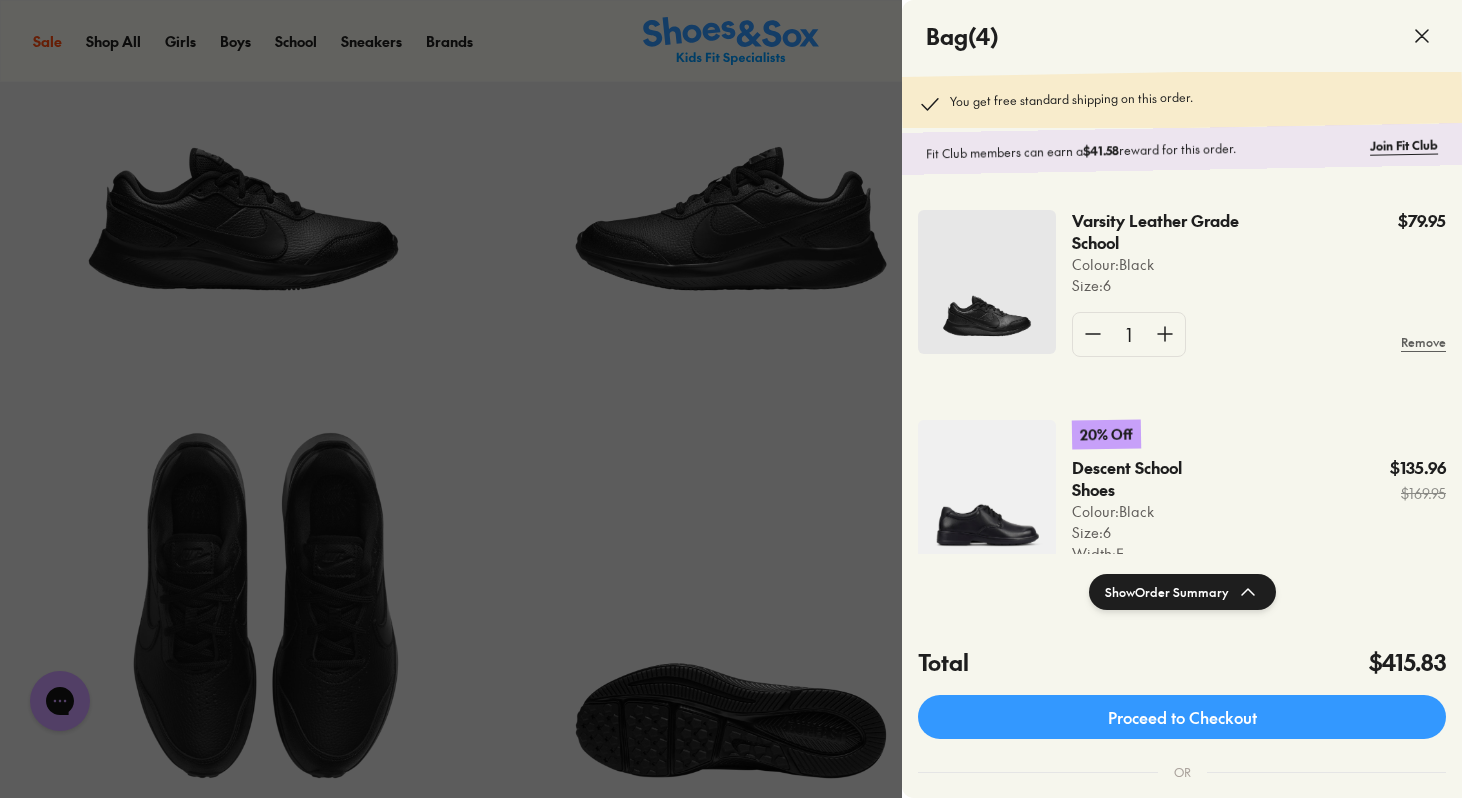 click 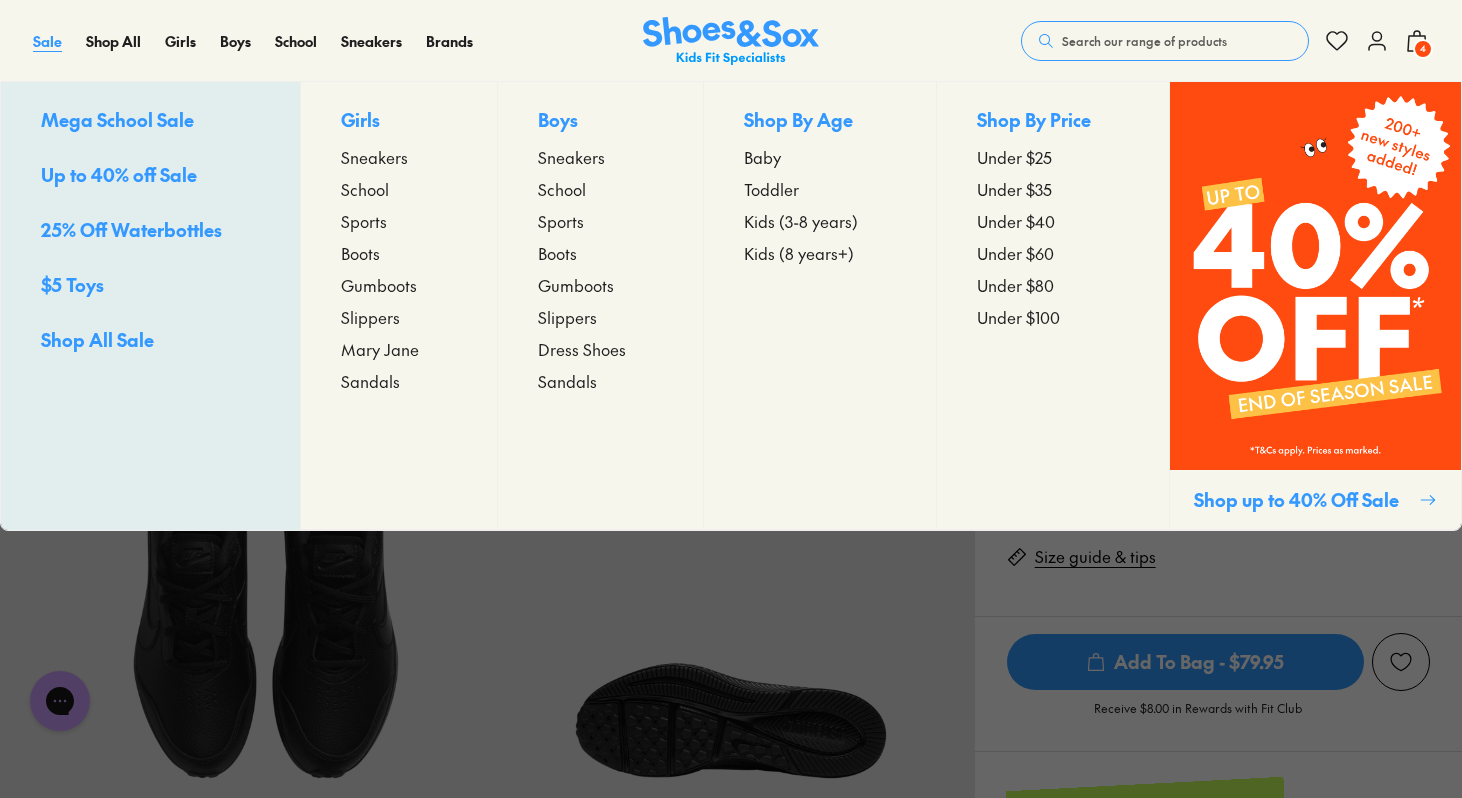 click on "Sale" at bounding box center (47, 41) 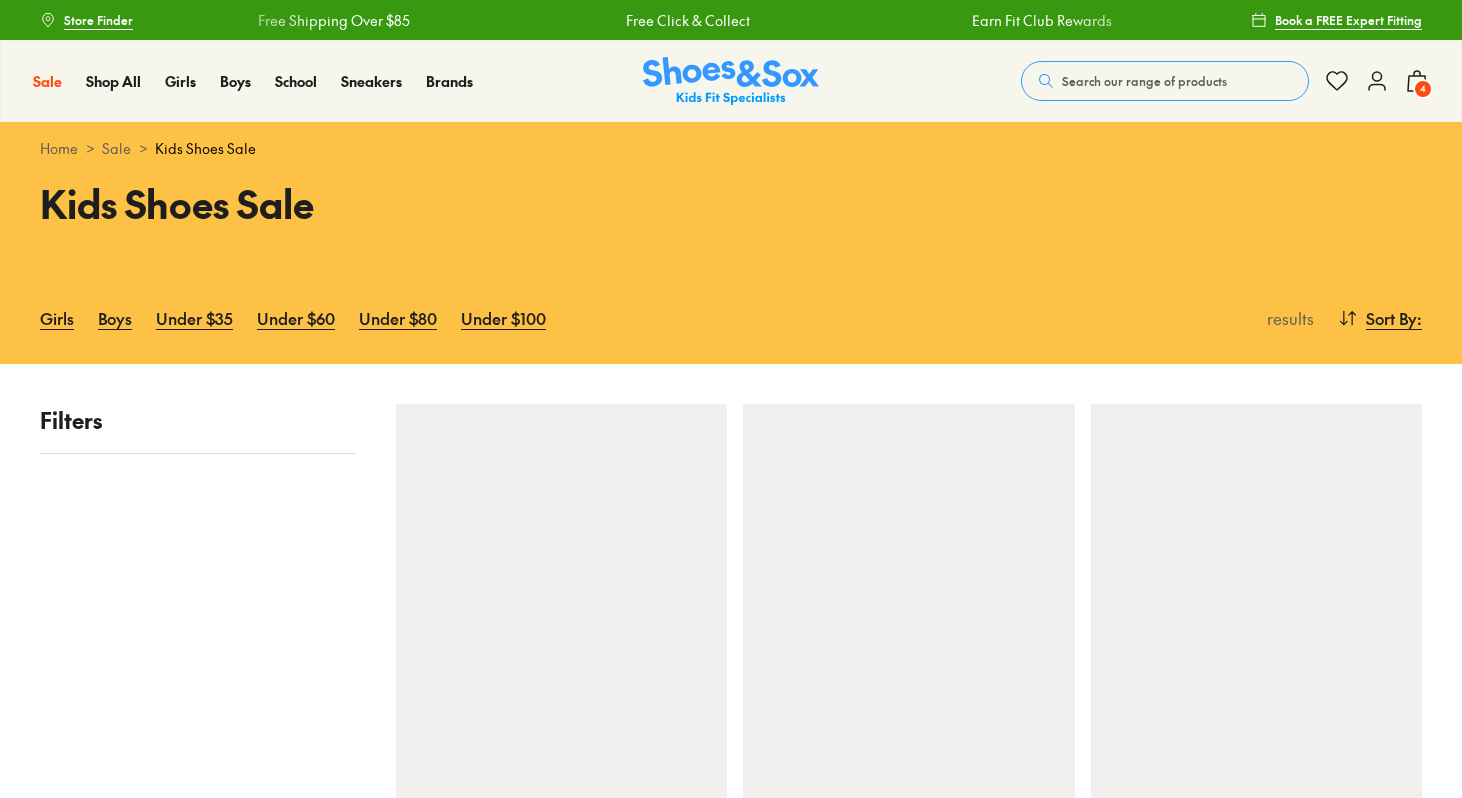 scroll, scrollTop: 0, scrollLeft: 0, axis: both 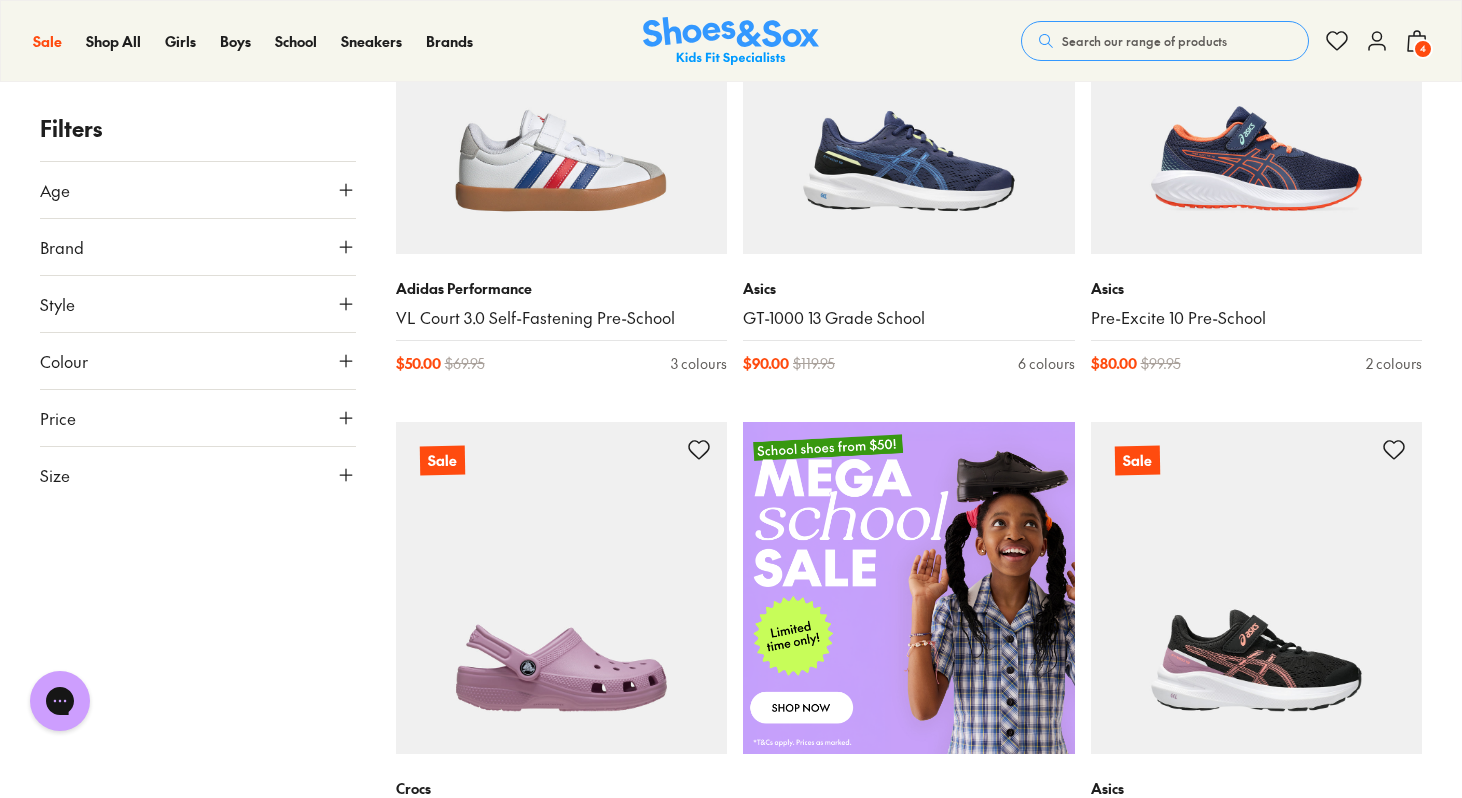 click on "Size" at bounding box center (198, 475) 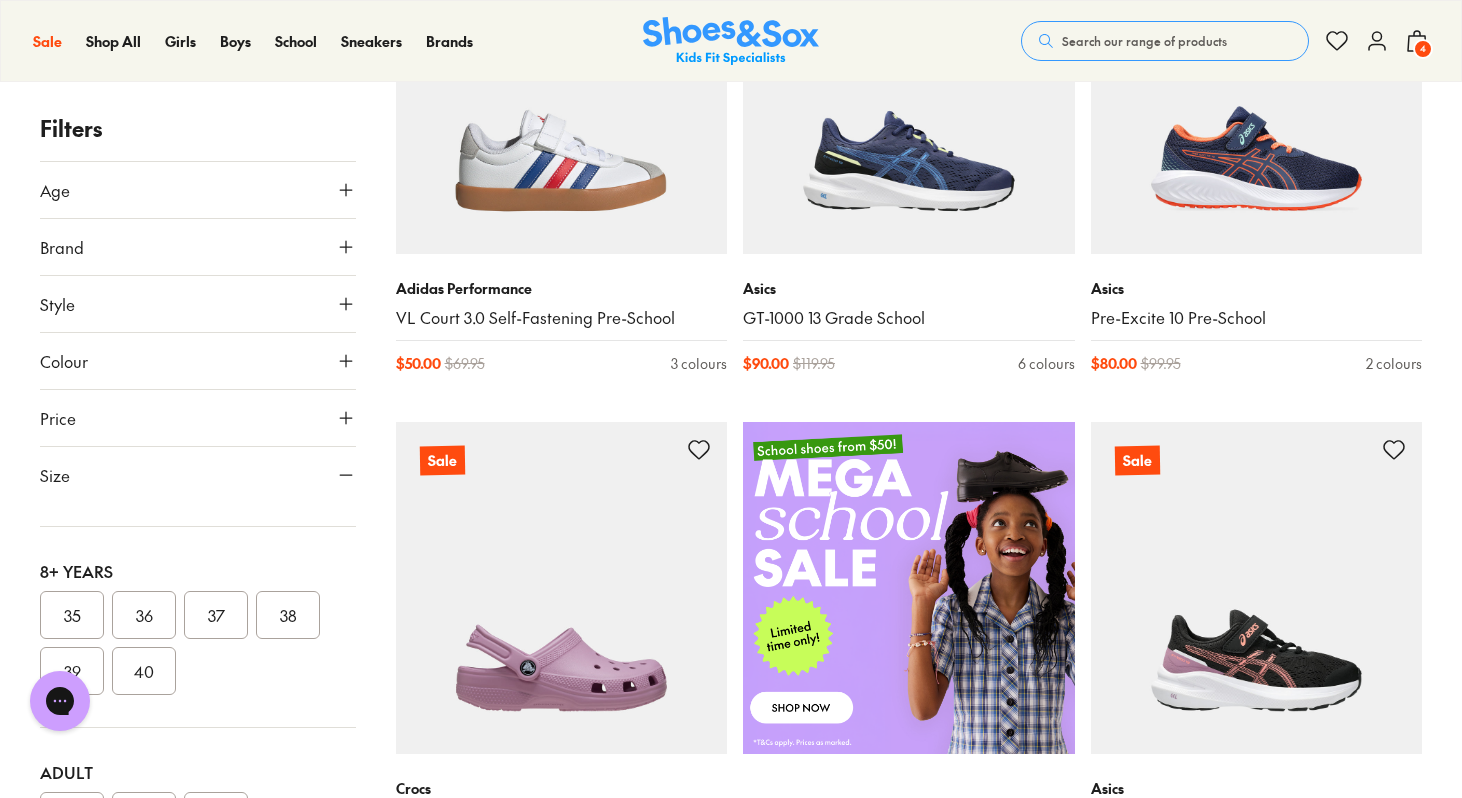 scroll, scrollTop: 575, scrollLeft: 0, axis: vertical 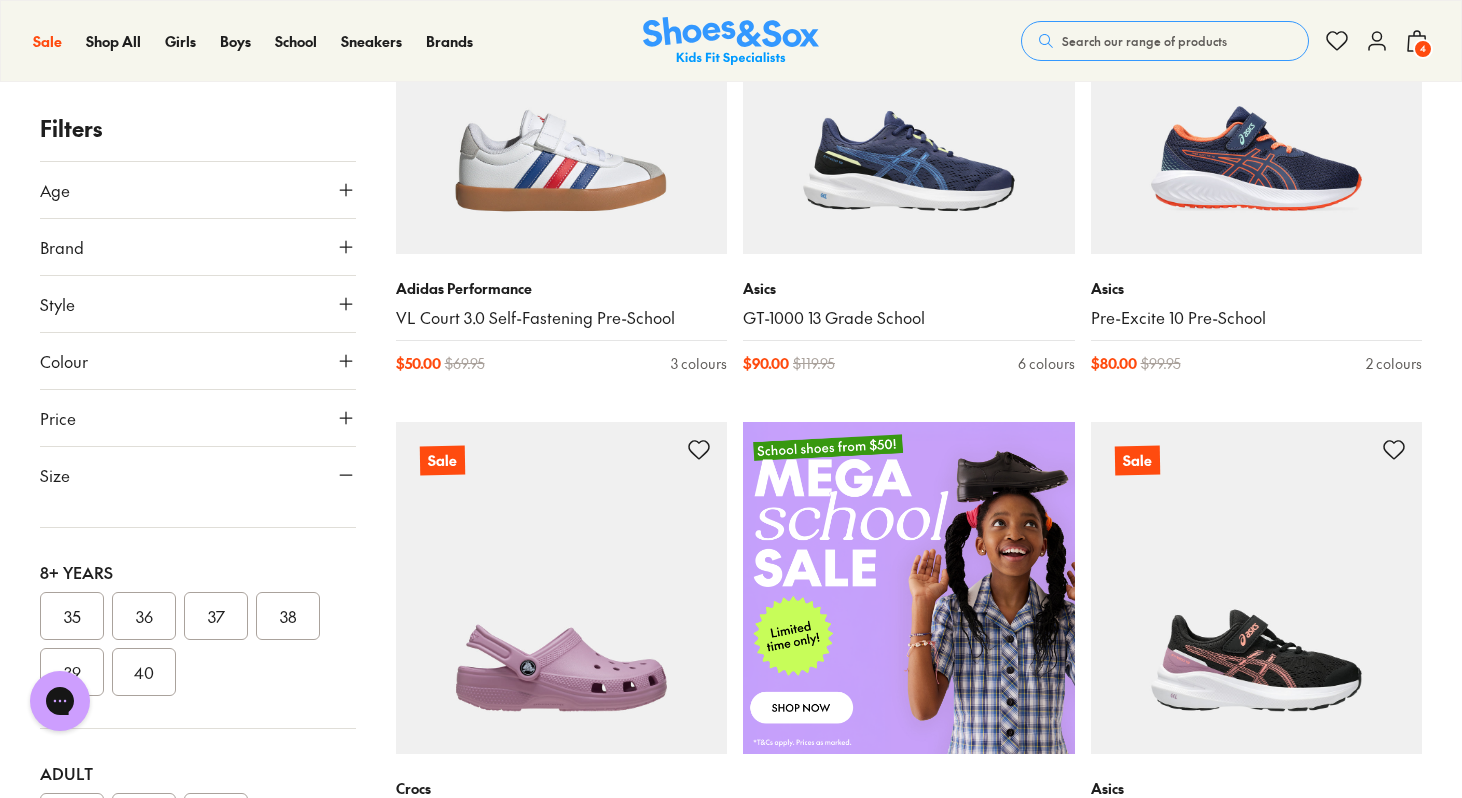 click on "38" at bounding box center [288, 616] 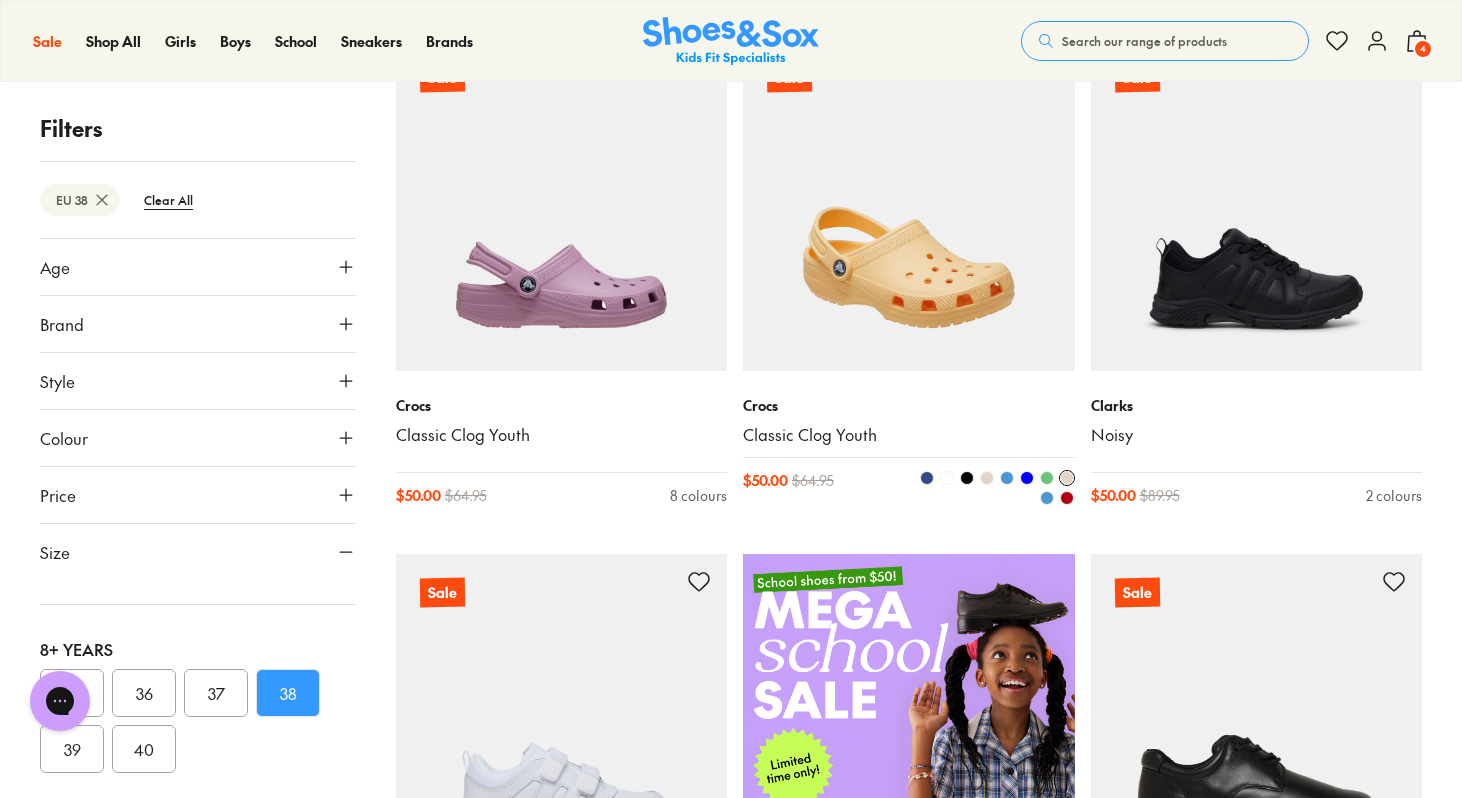 scroll, scrollTop: 444, scrollLeft: 0, axis: vertical 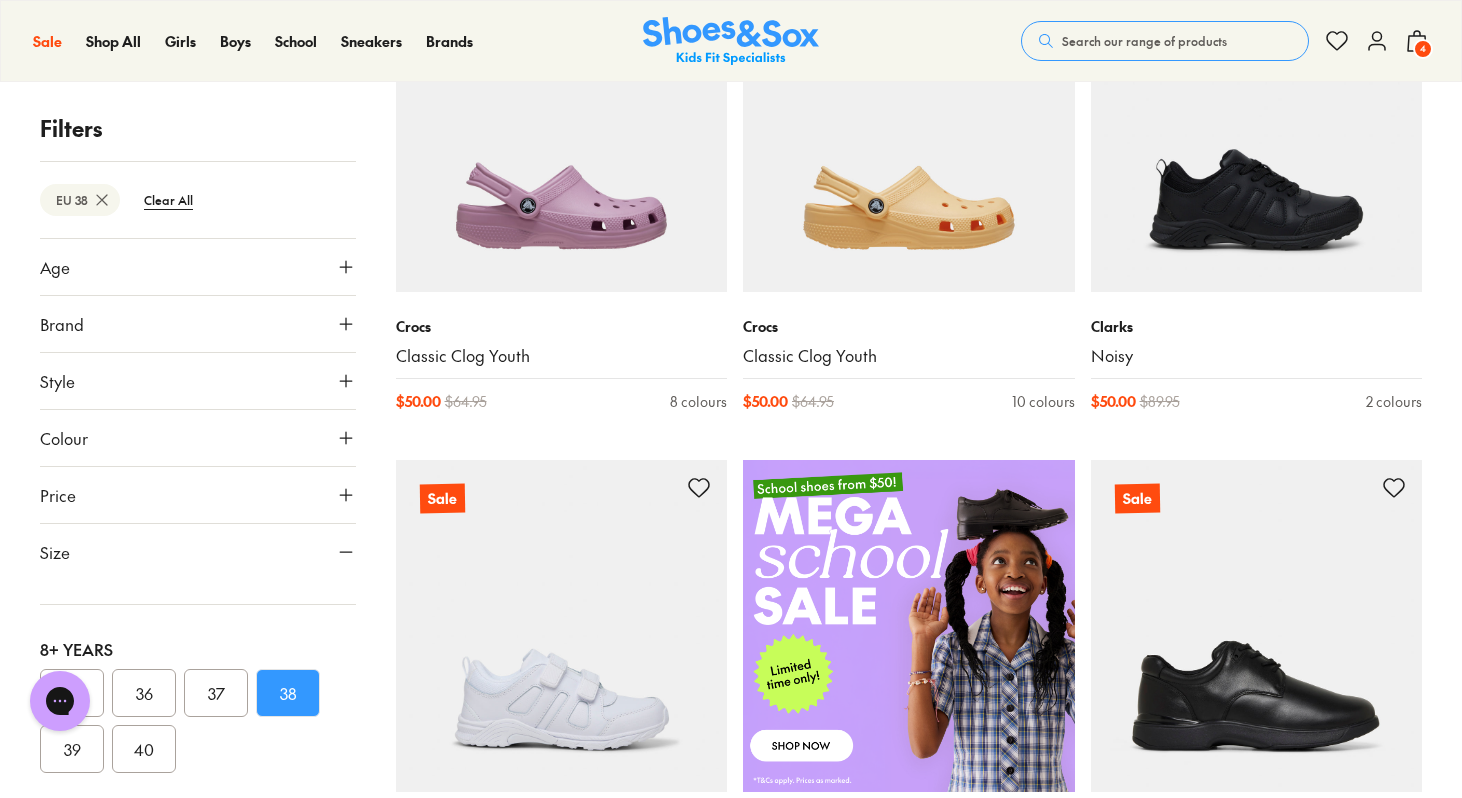 click on "39" at bounding box center (72, 749) 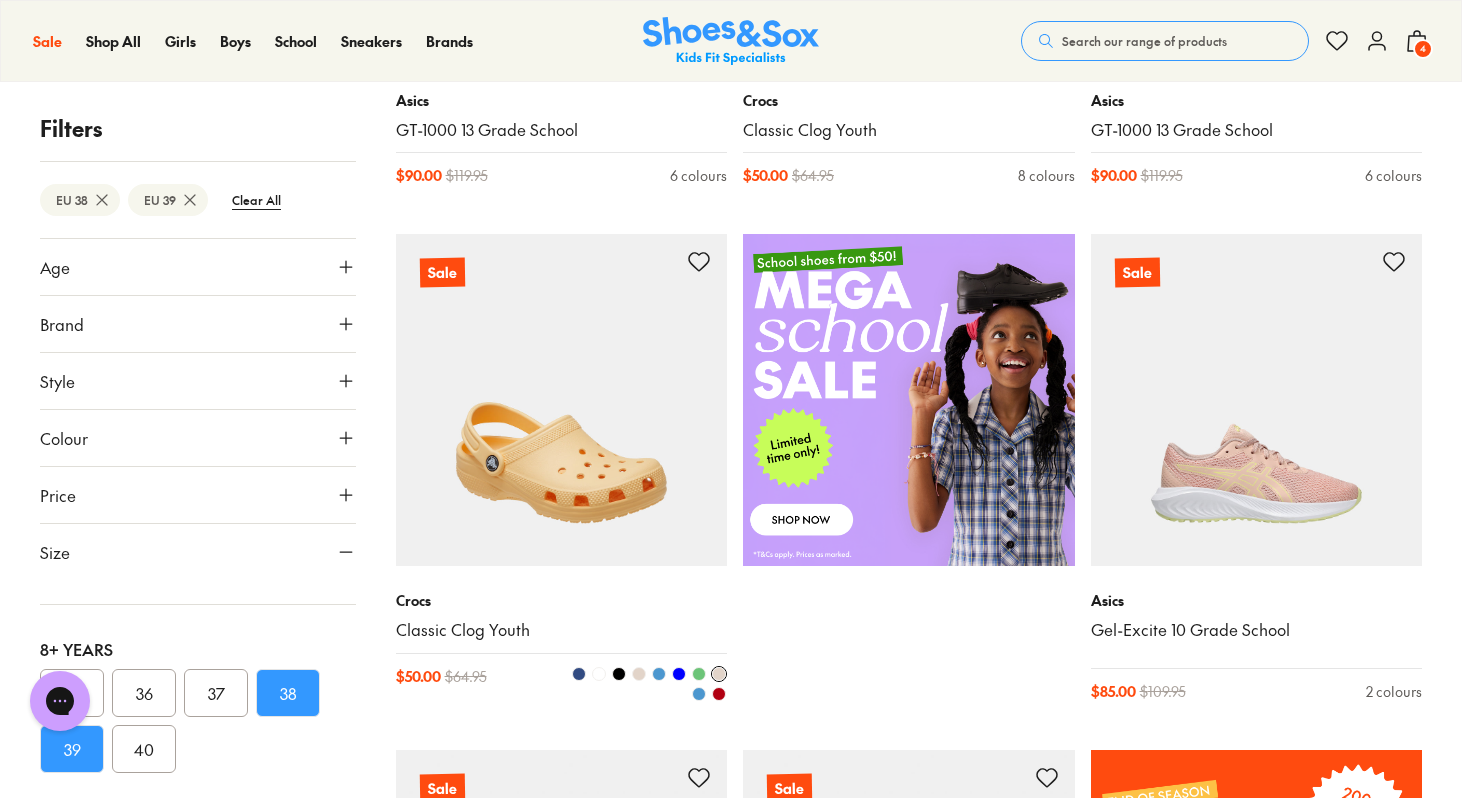 scroll, scrollTop: 674, scrollLeft: 0, axis: vertical 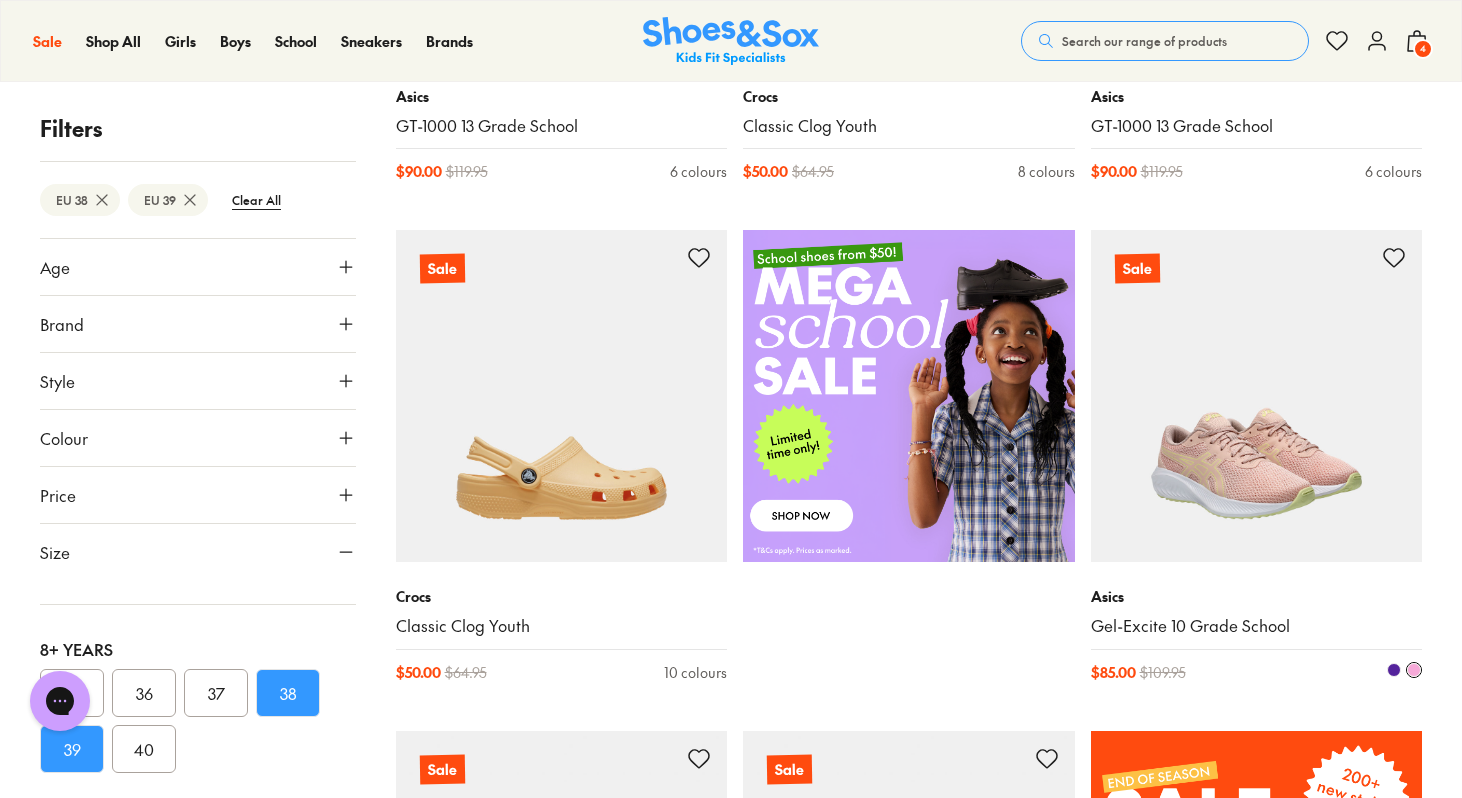 click at bounding box center (1257, 396) 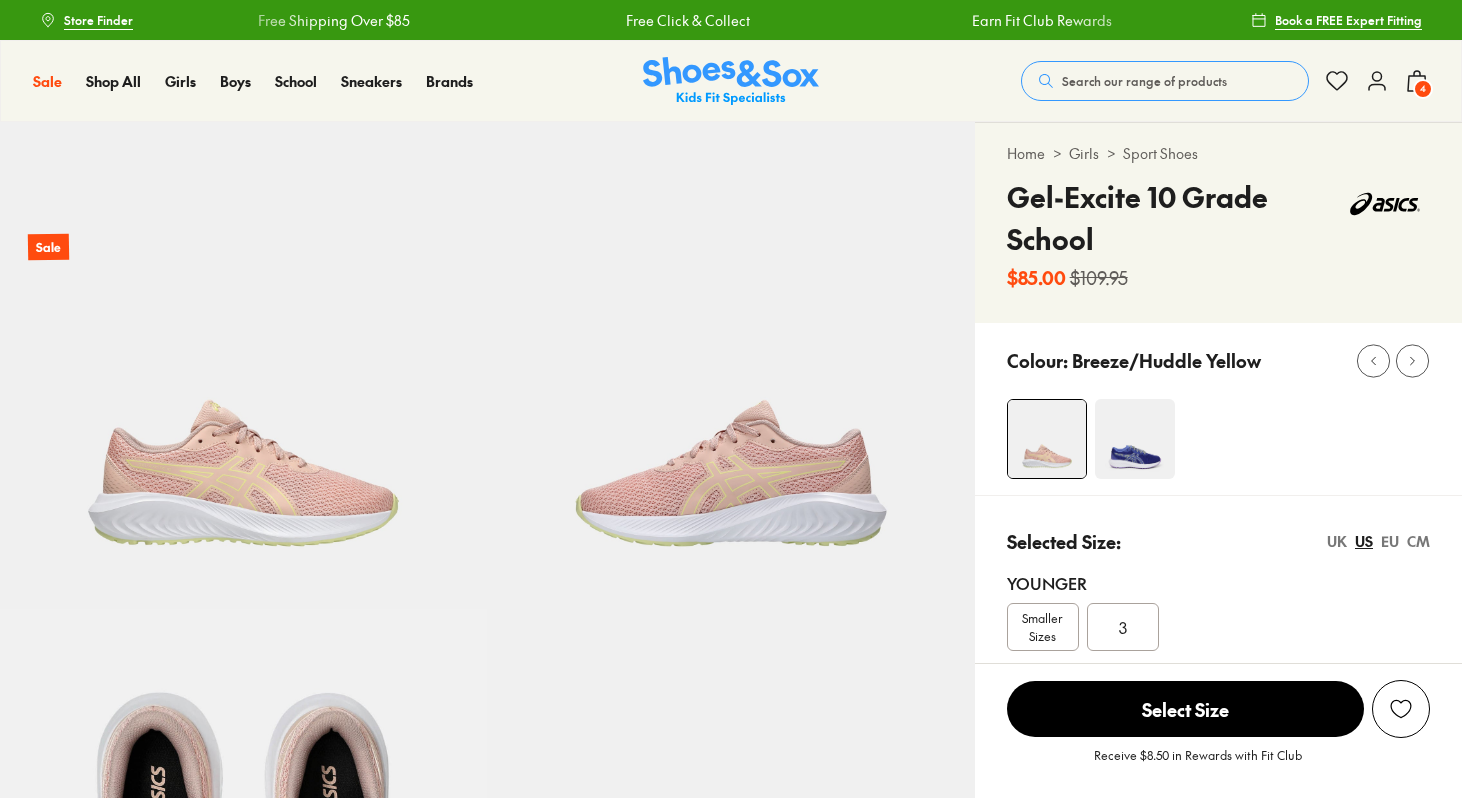 scroll, scrollTop: 0, scrollLeft: 0, axis: both 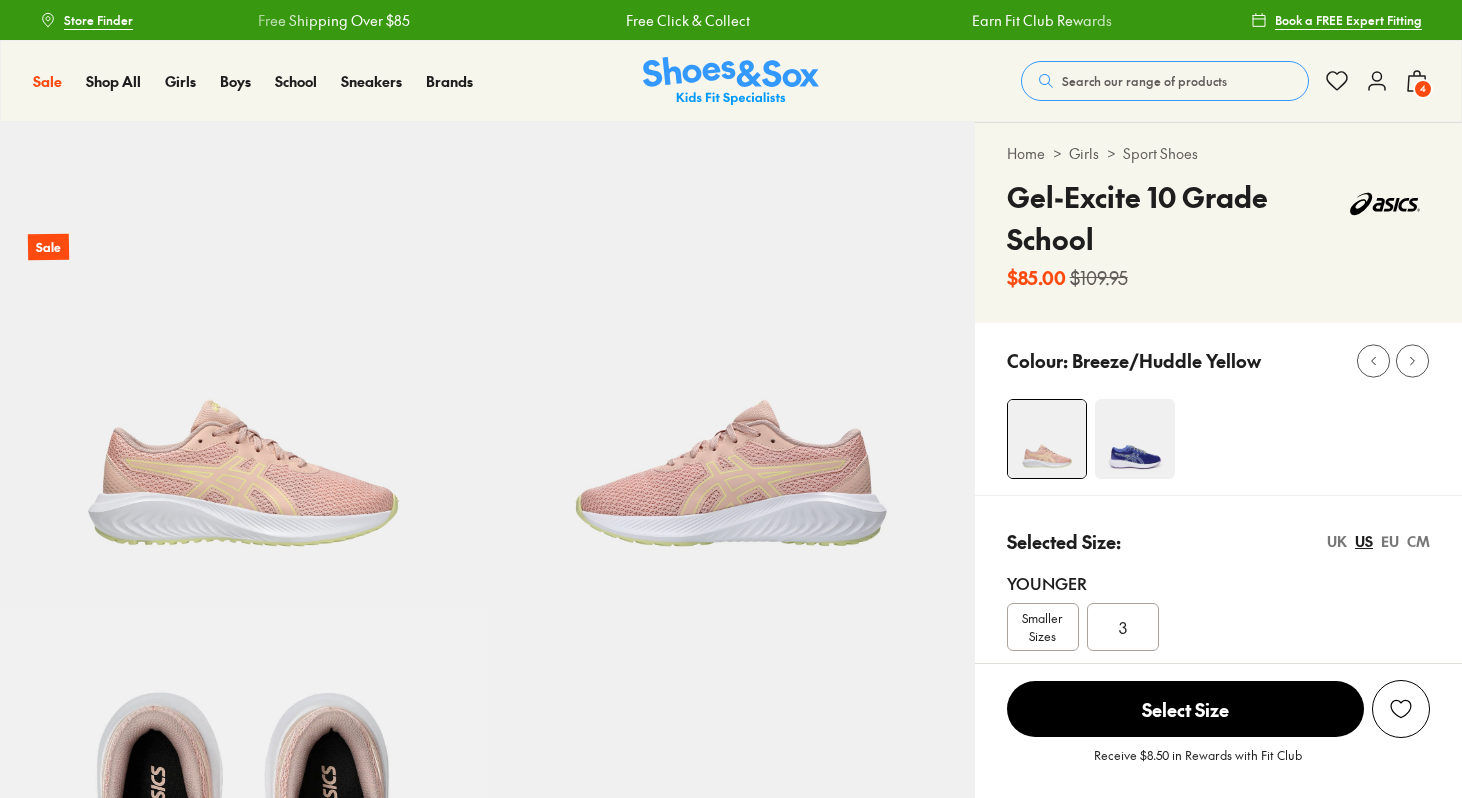 select on "*" 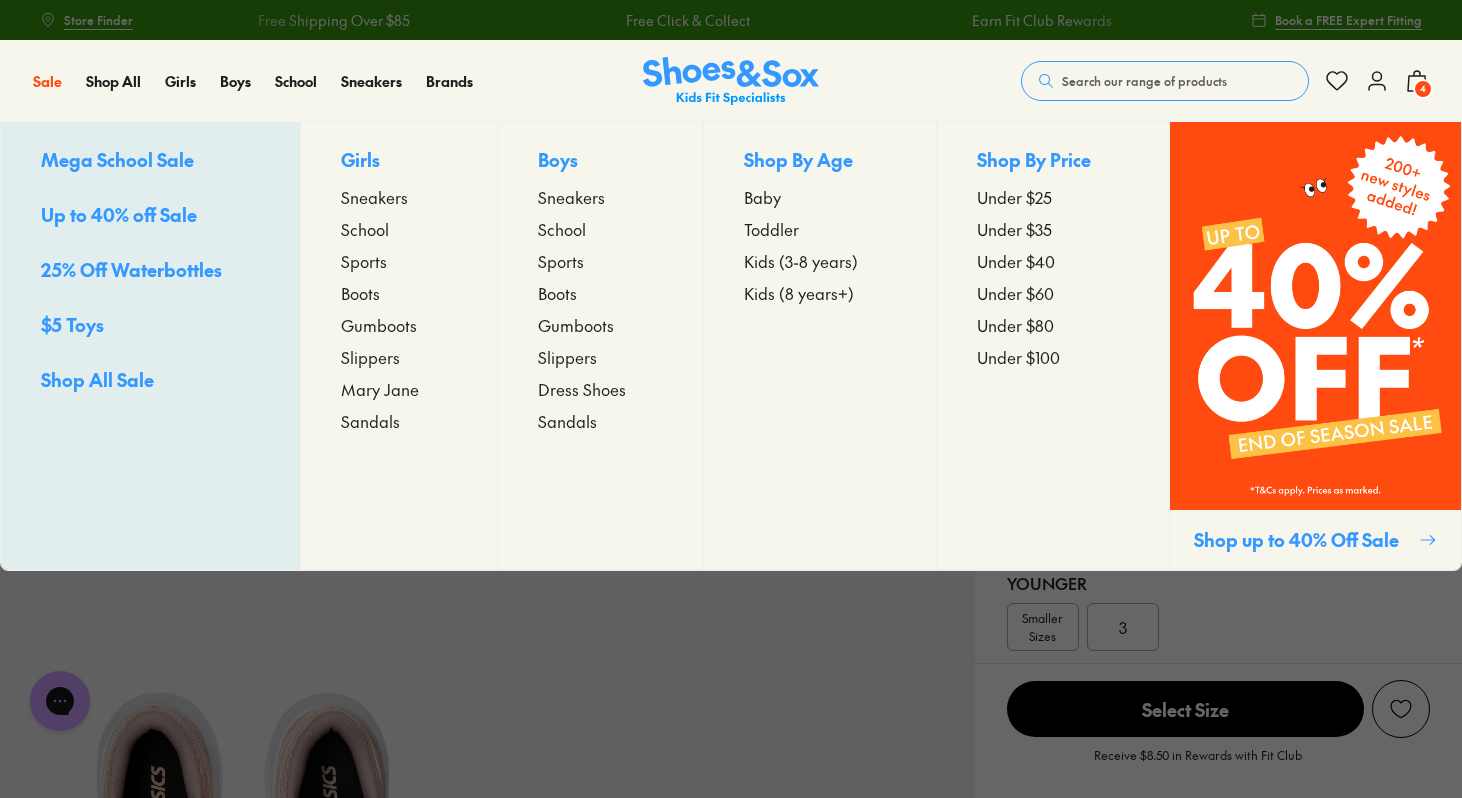 scroll, scrollTop: 0, scrollLeft: 0, axis: both 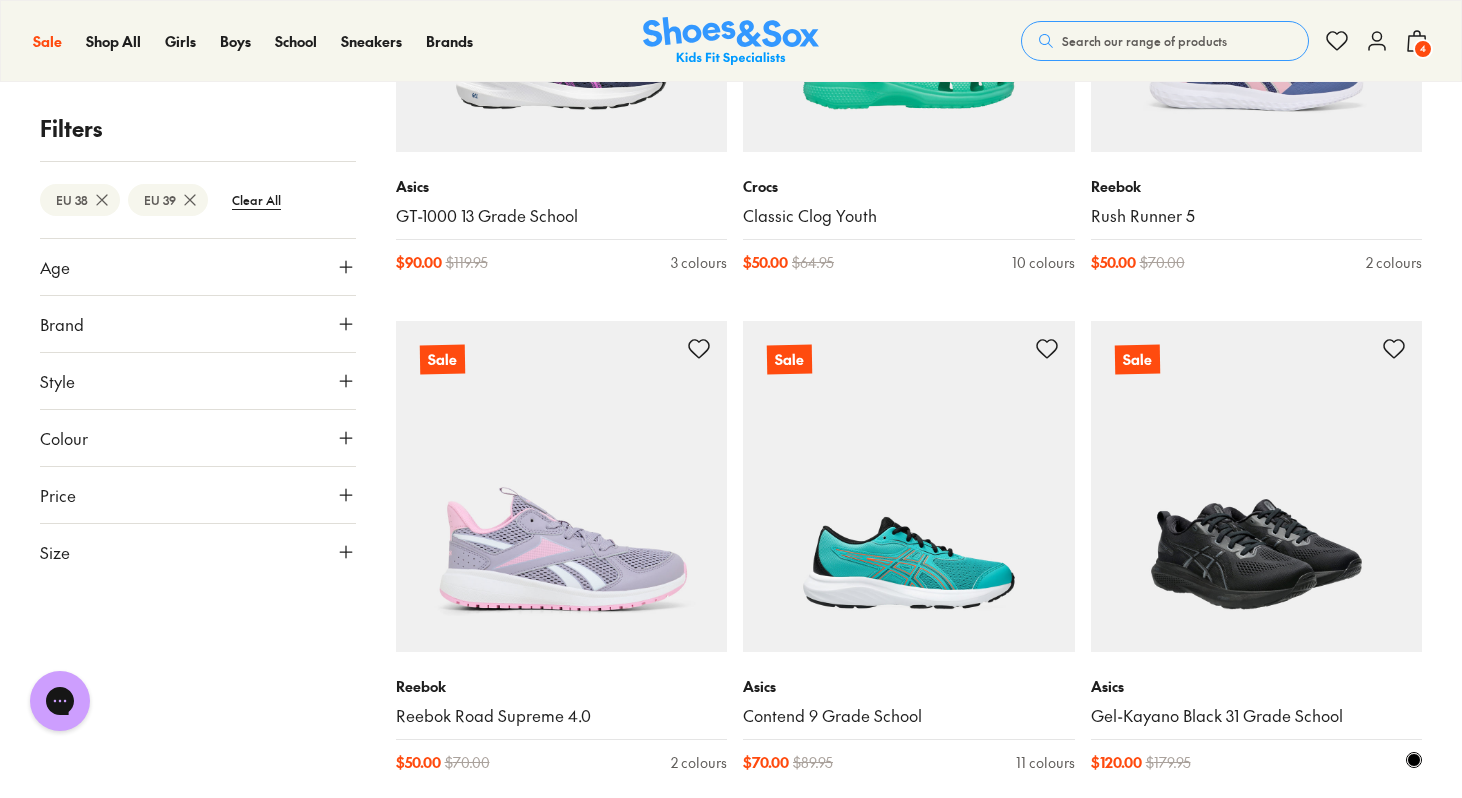 click at bounding box center (1257, 487) 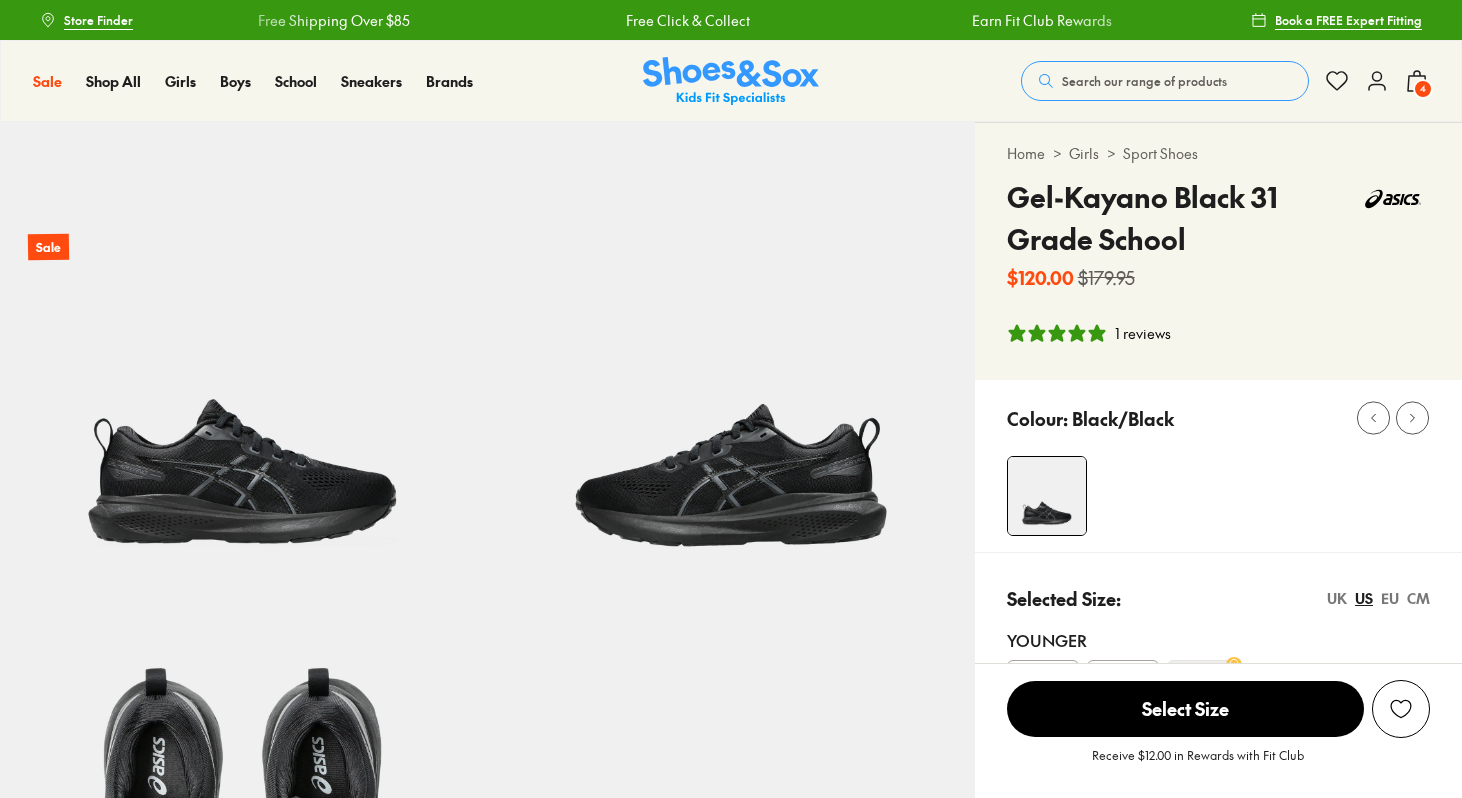 select on "*" 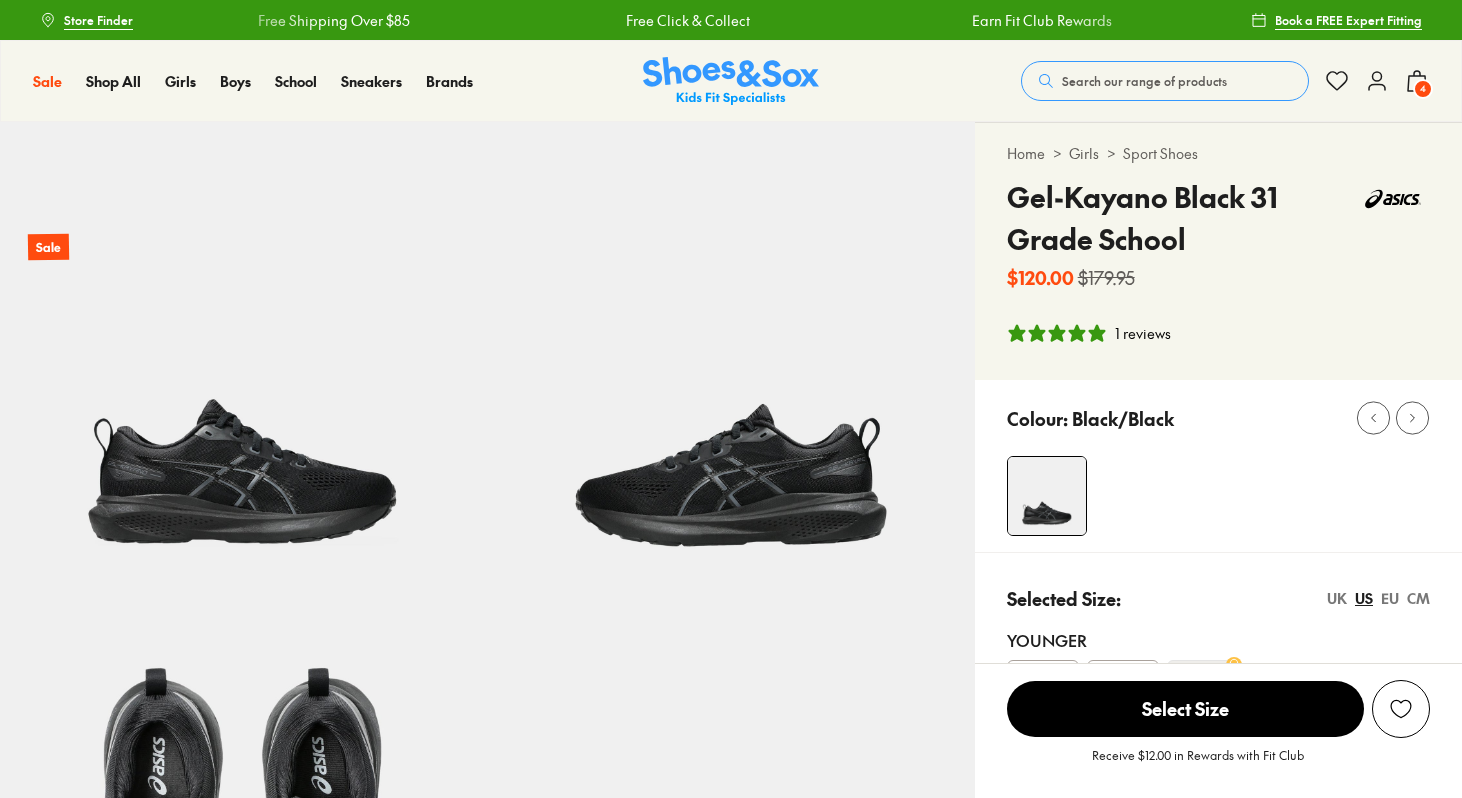 scroll, scrollTop: 0, scrollLeft: 0, axis: both 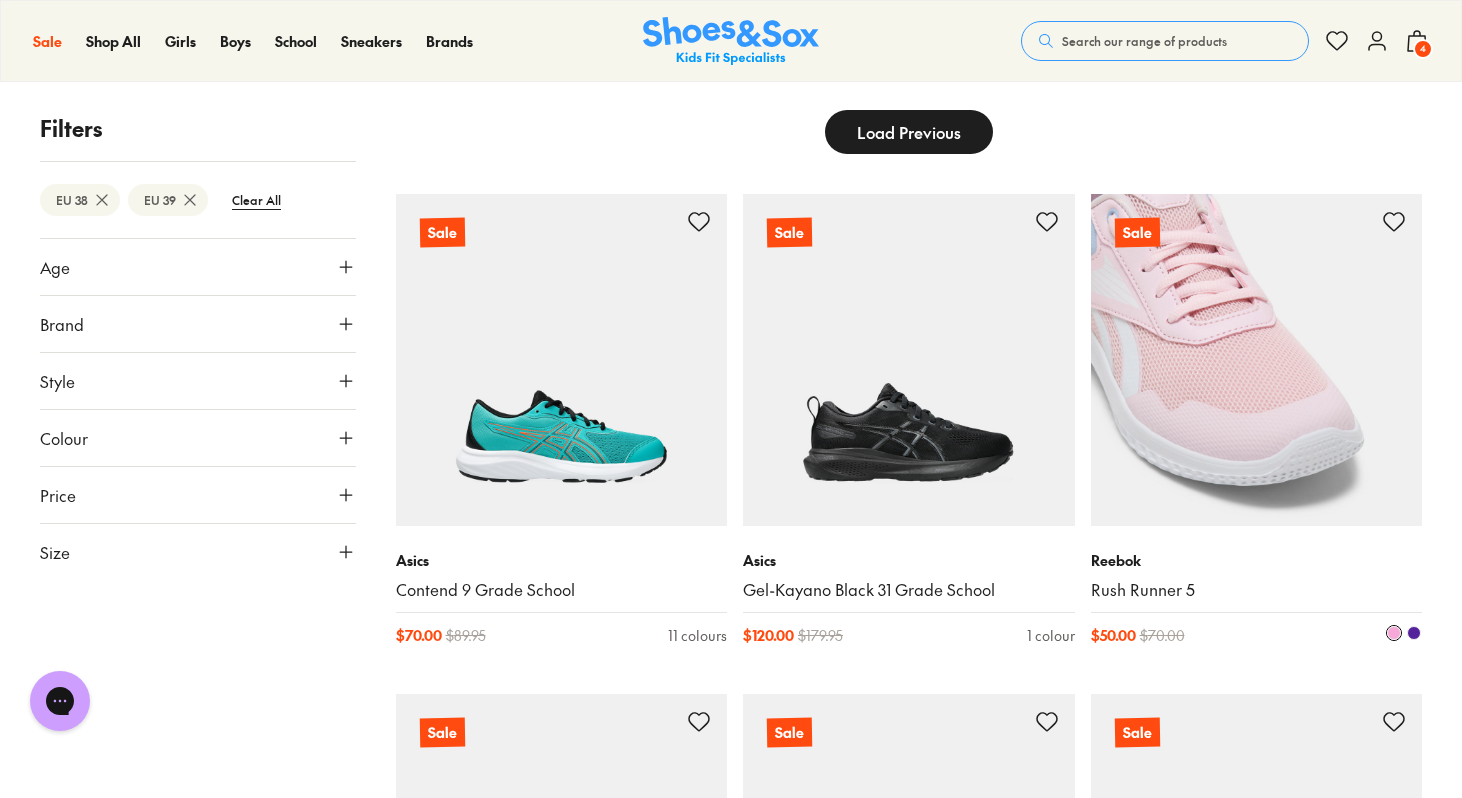 click at bounding box center [1414, 633] 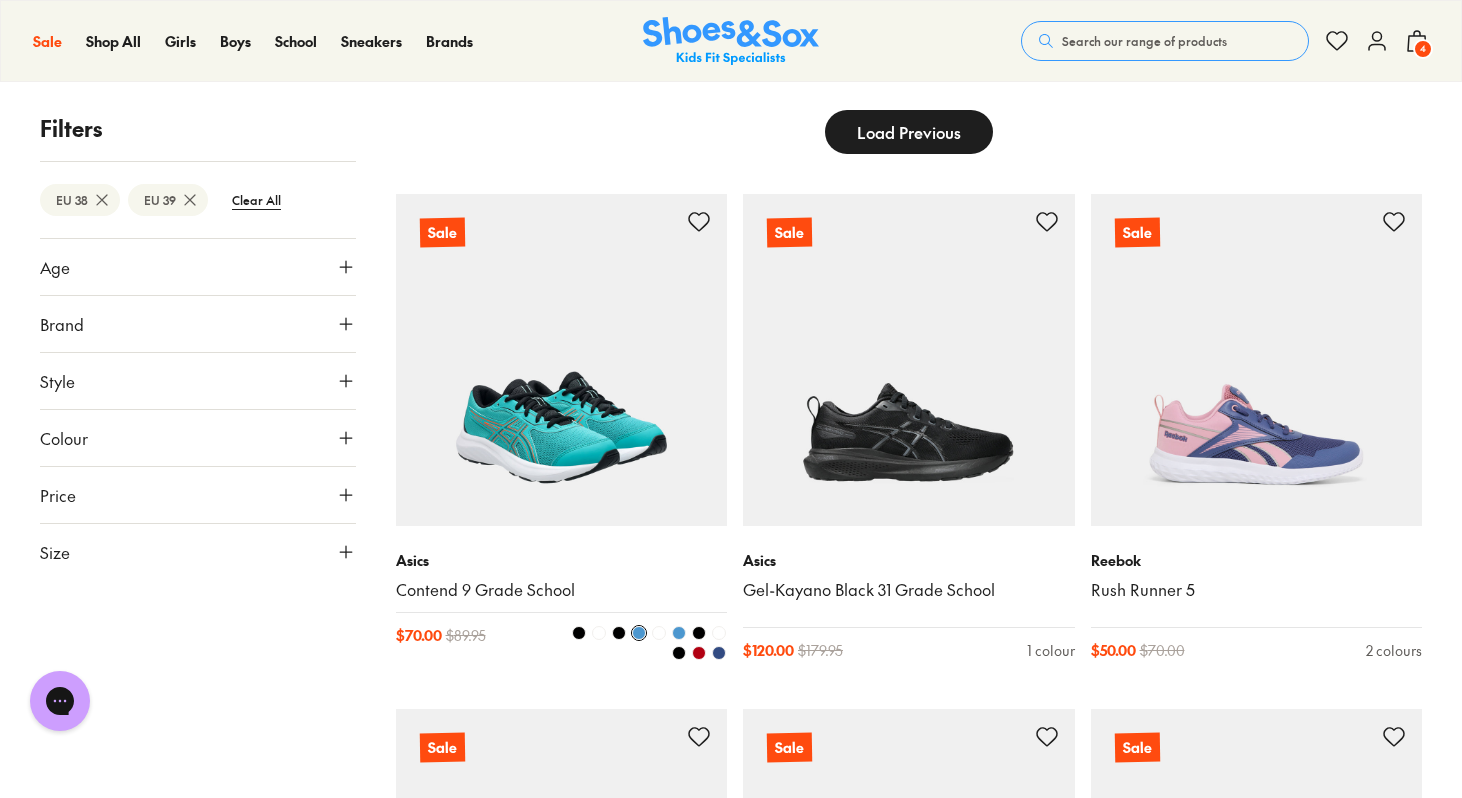 click at bounding box center (562, 360) 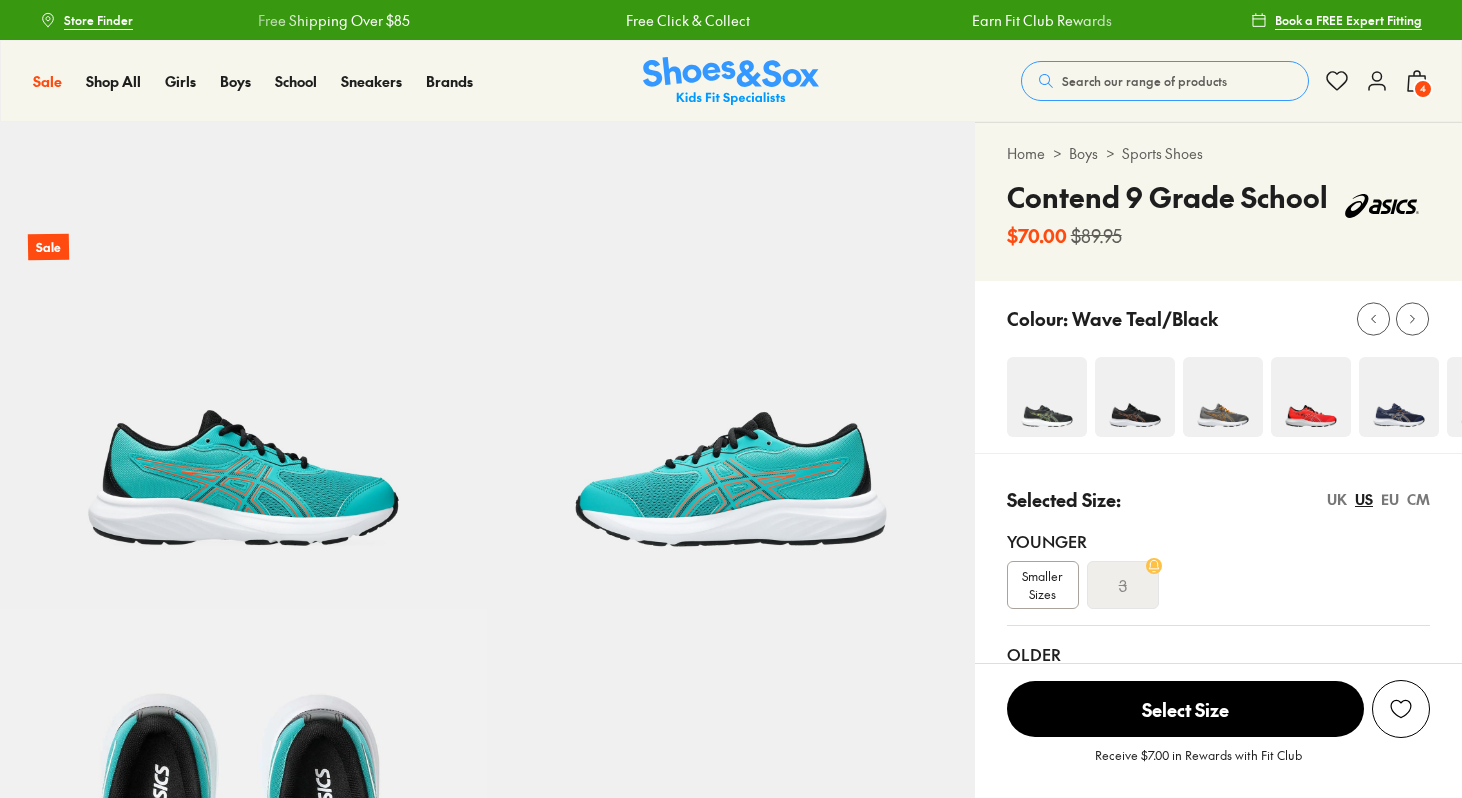 scroll, scrollTop: 0, scrollLeft: 0, axis: both 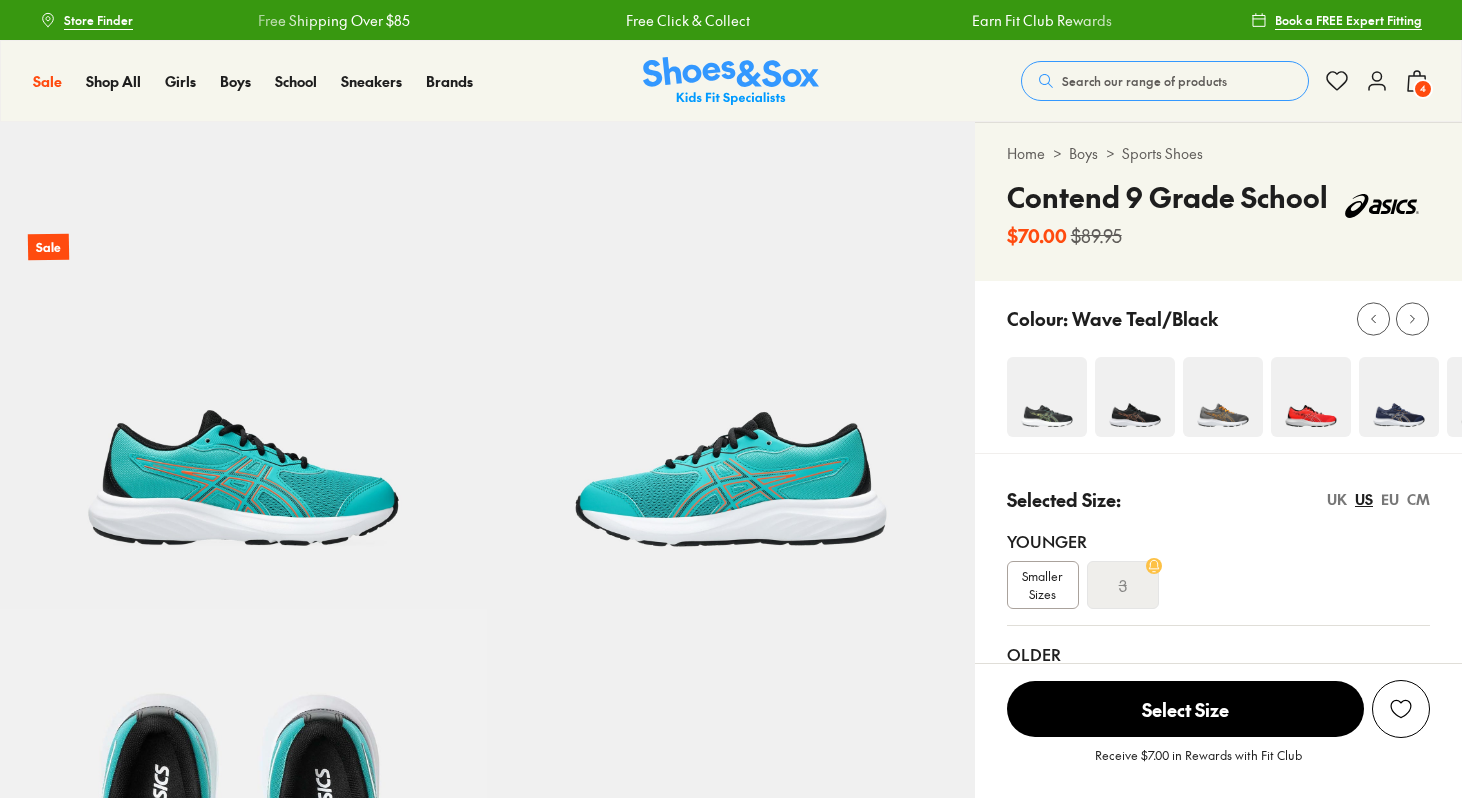 select on "*" 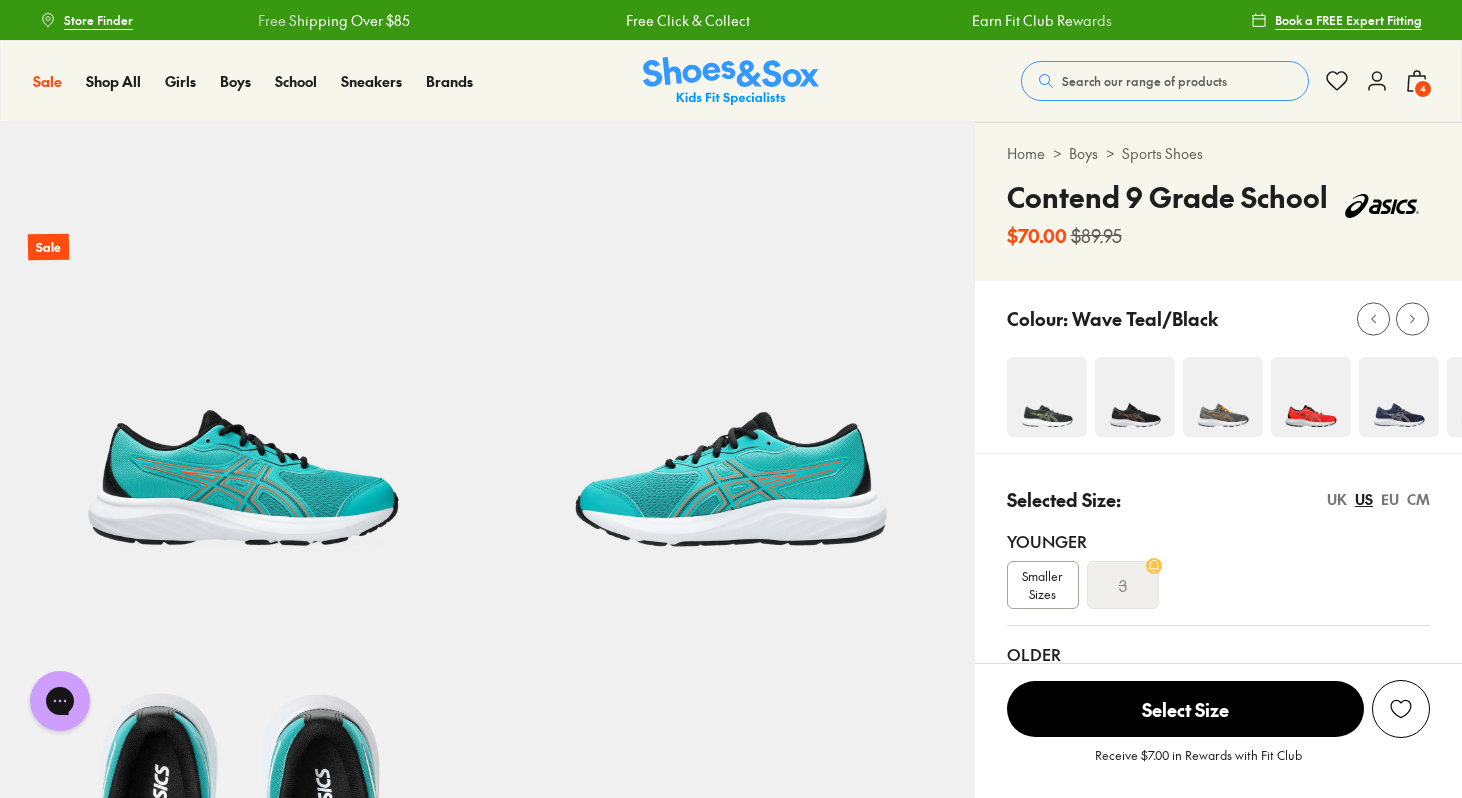 scroll, scrollTop: 0, scrollLeft: 0, axis: both 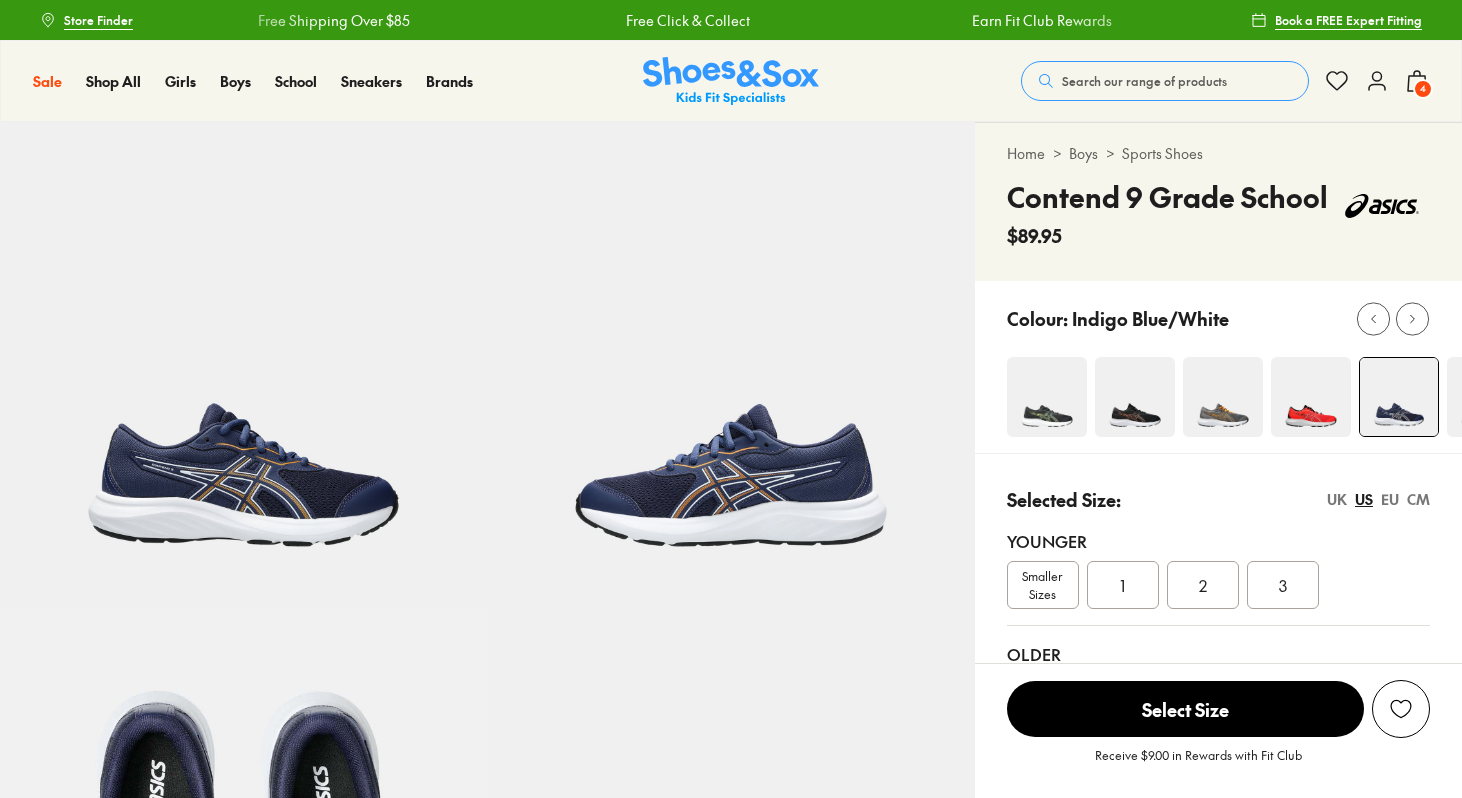 select on "*" 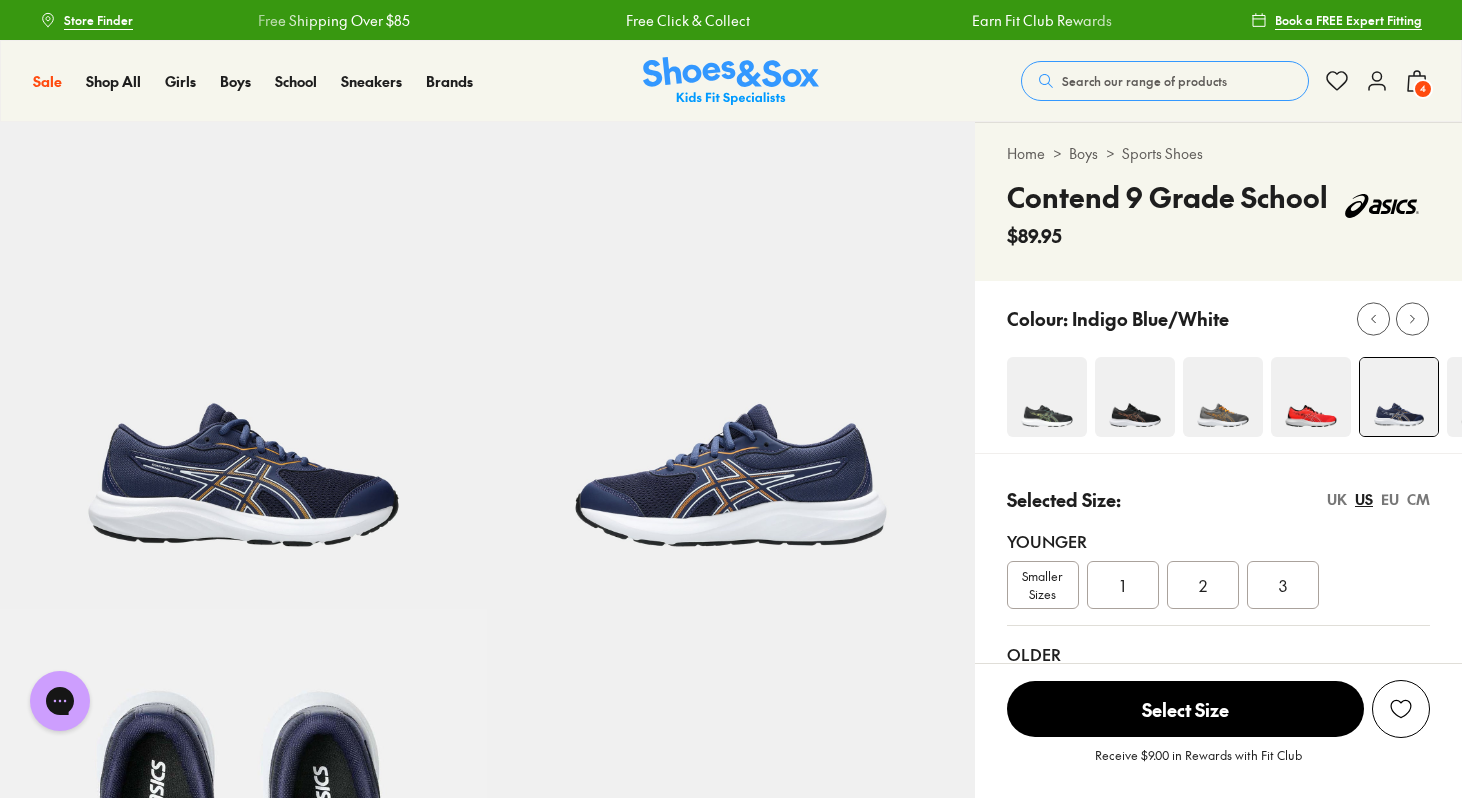 scroll, scrollTop: 0, scrollLeft: 0, axis: both 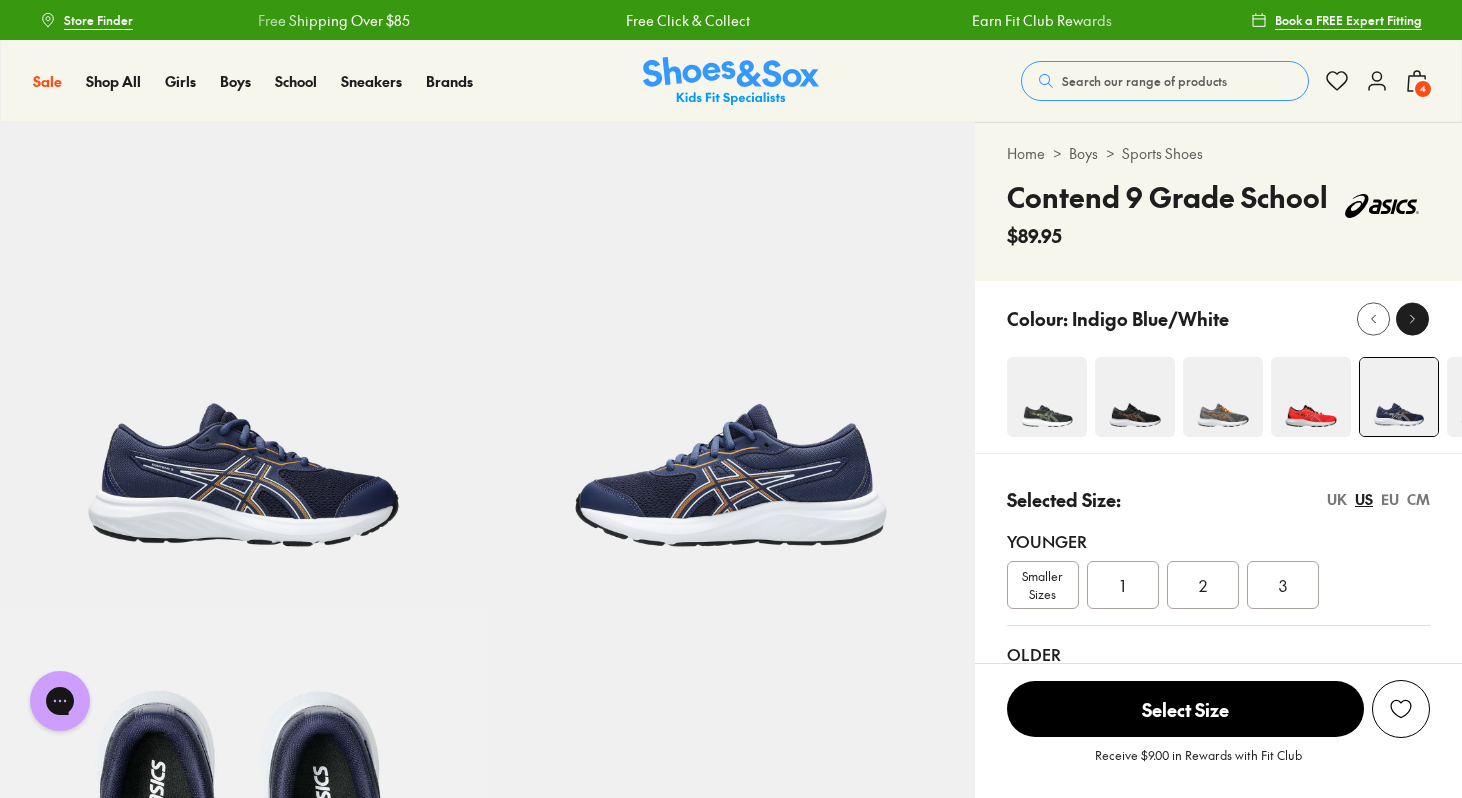 click 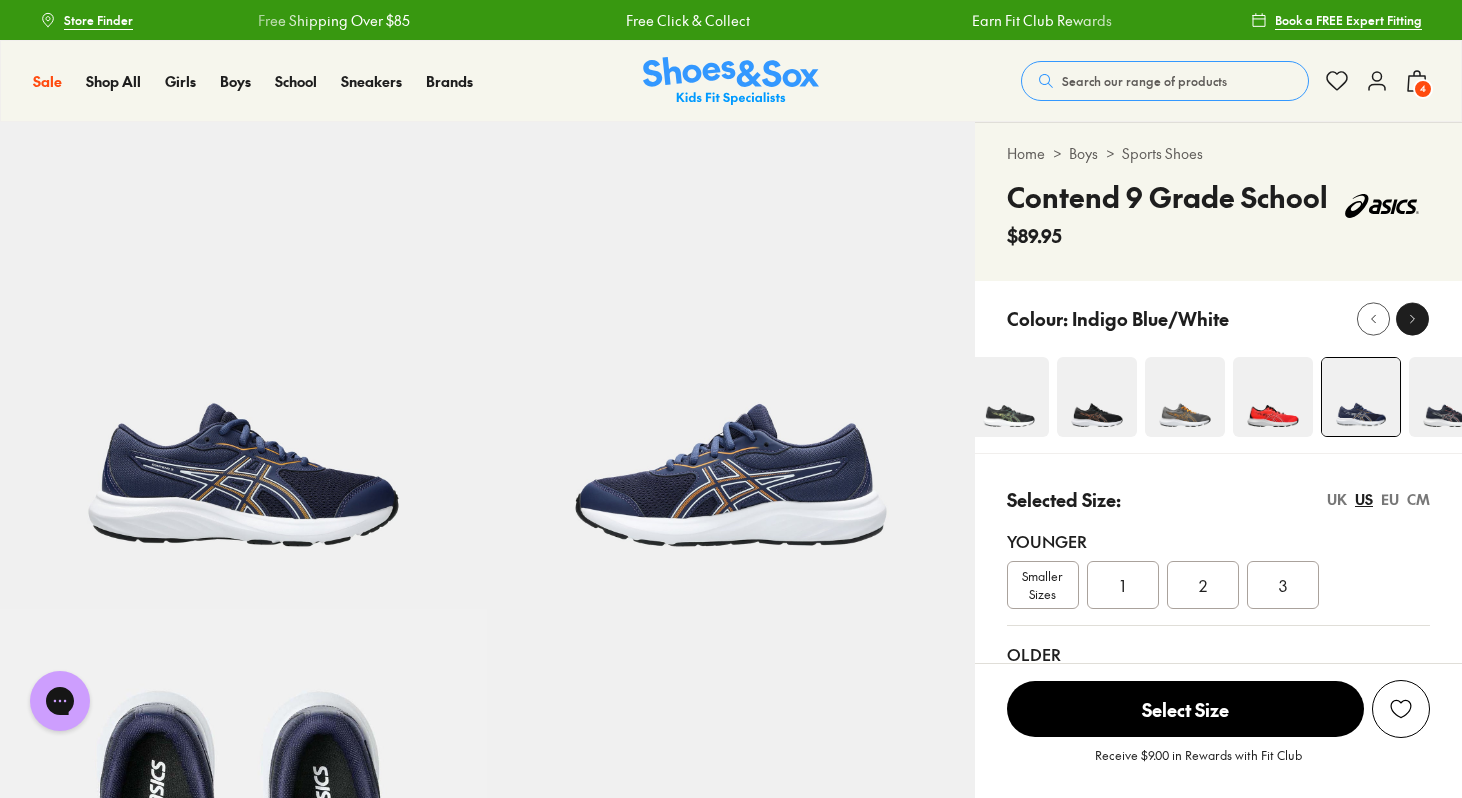 click 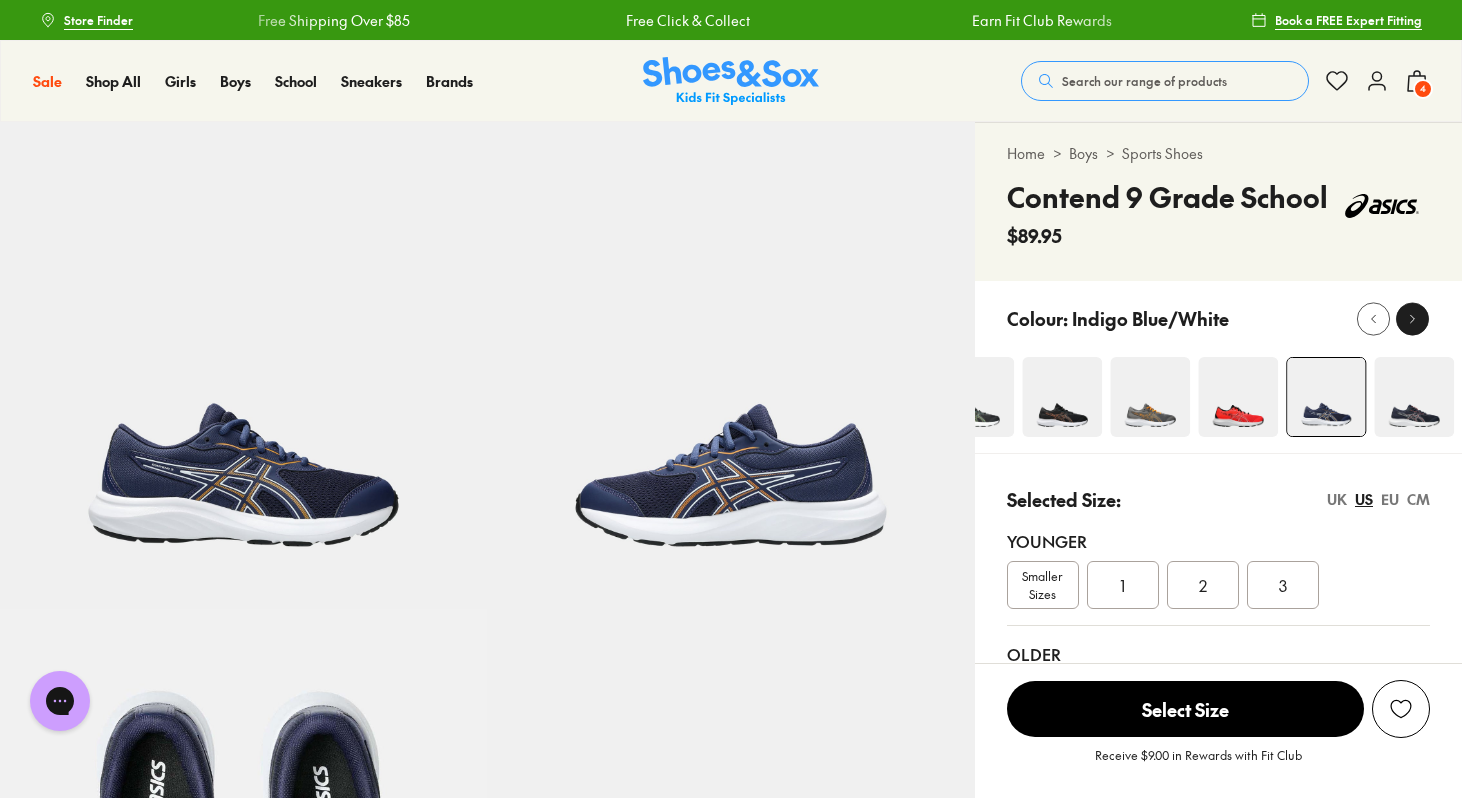 click 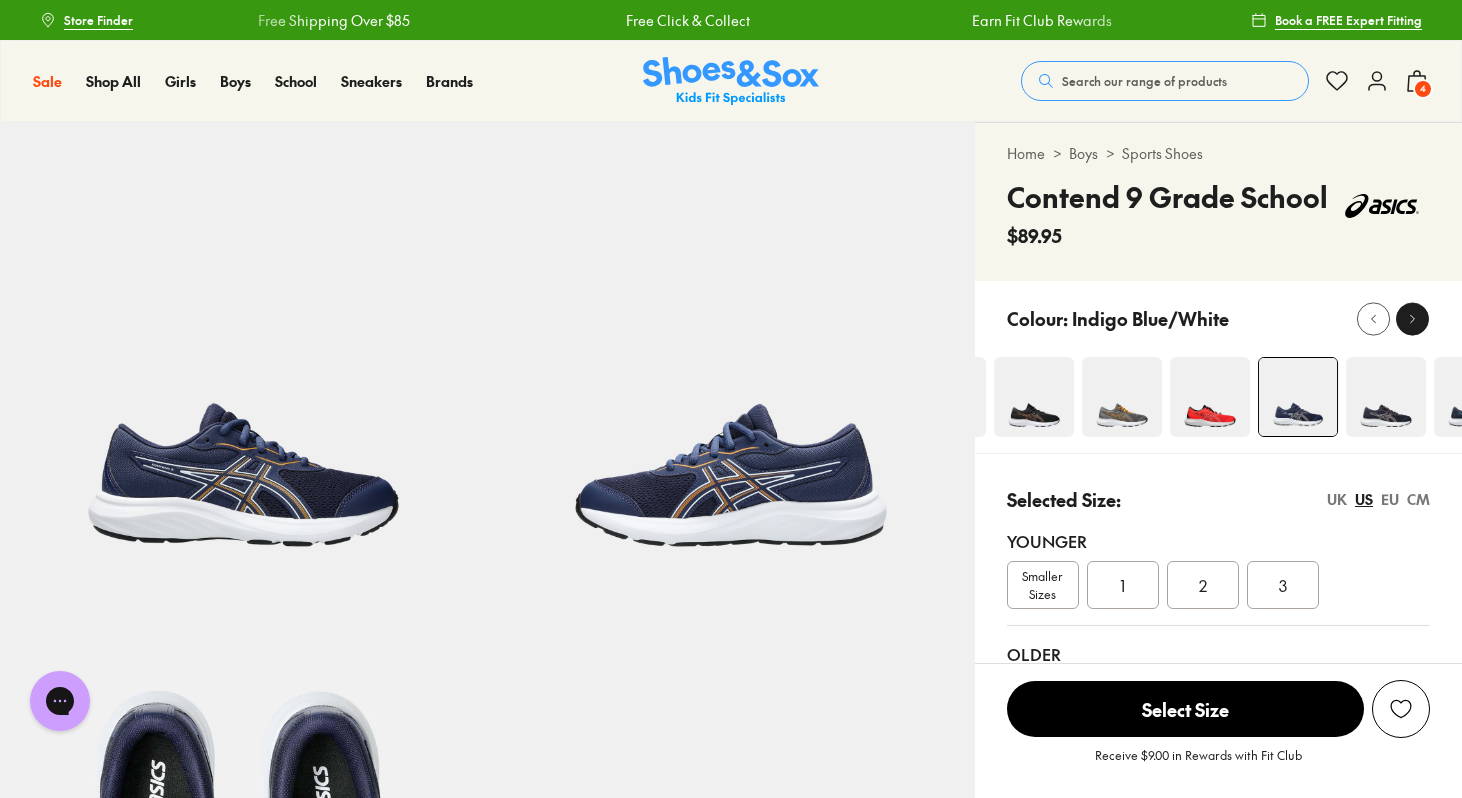 click 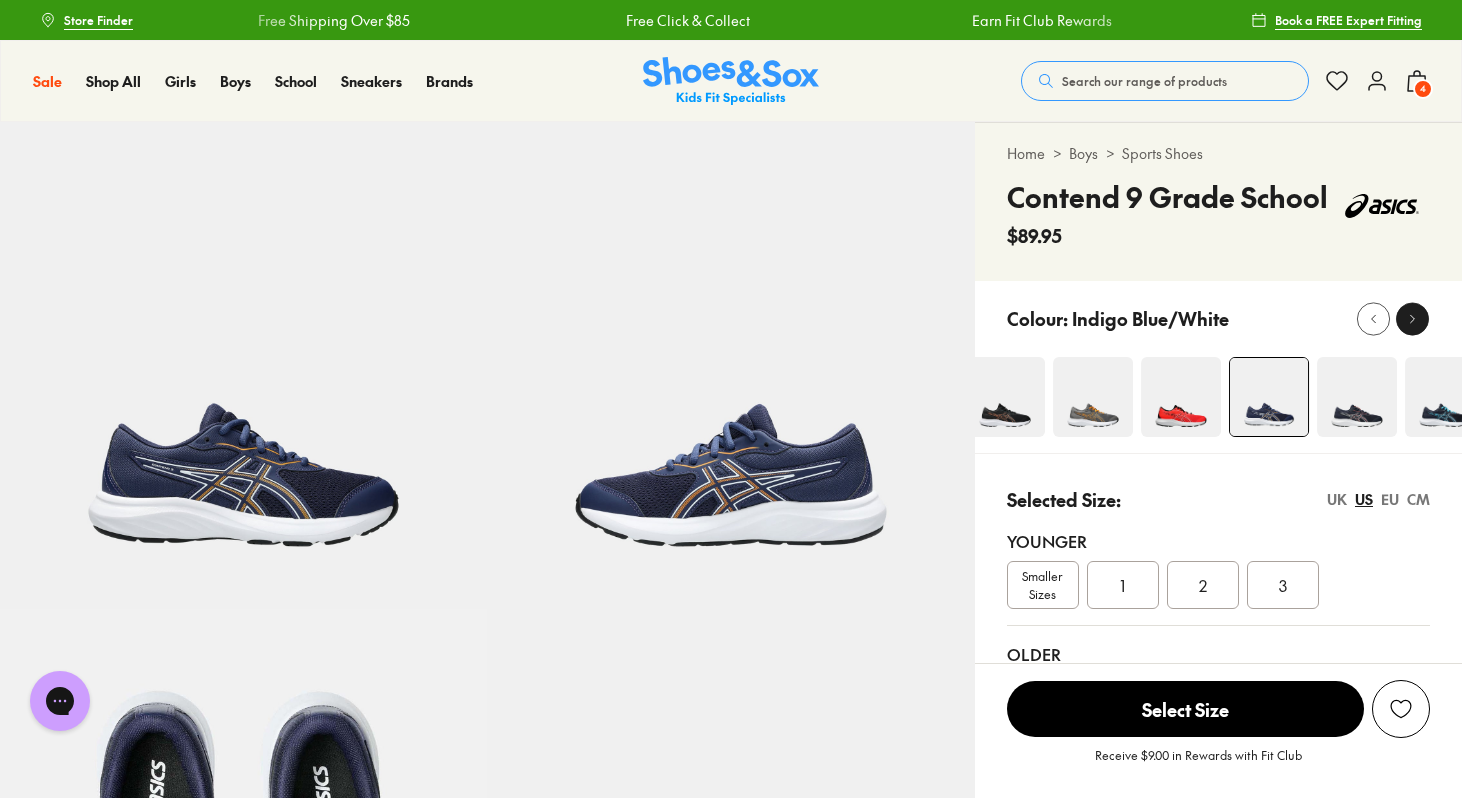 click 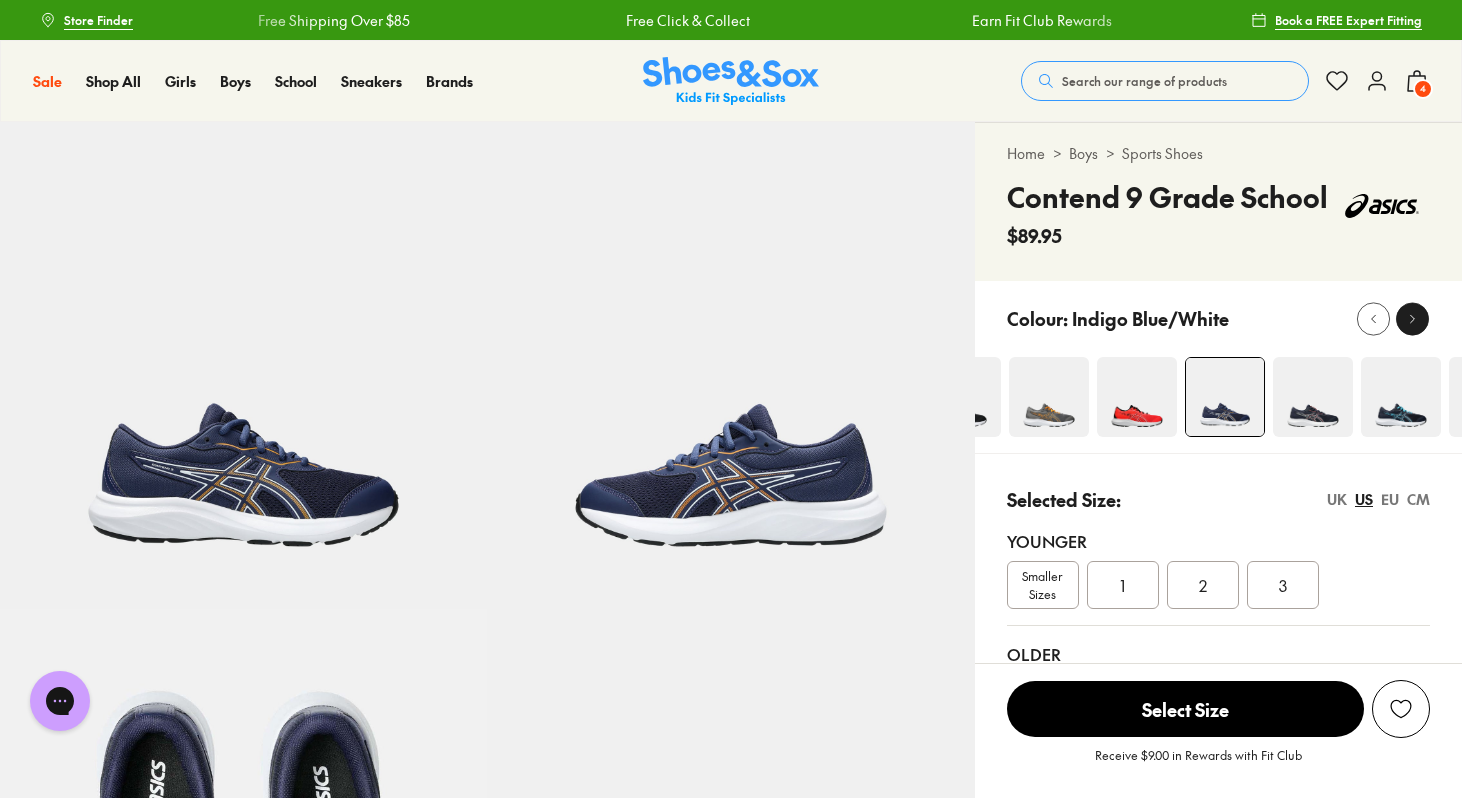 click 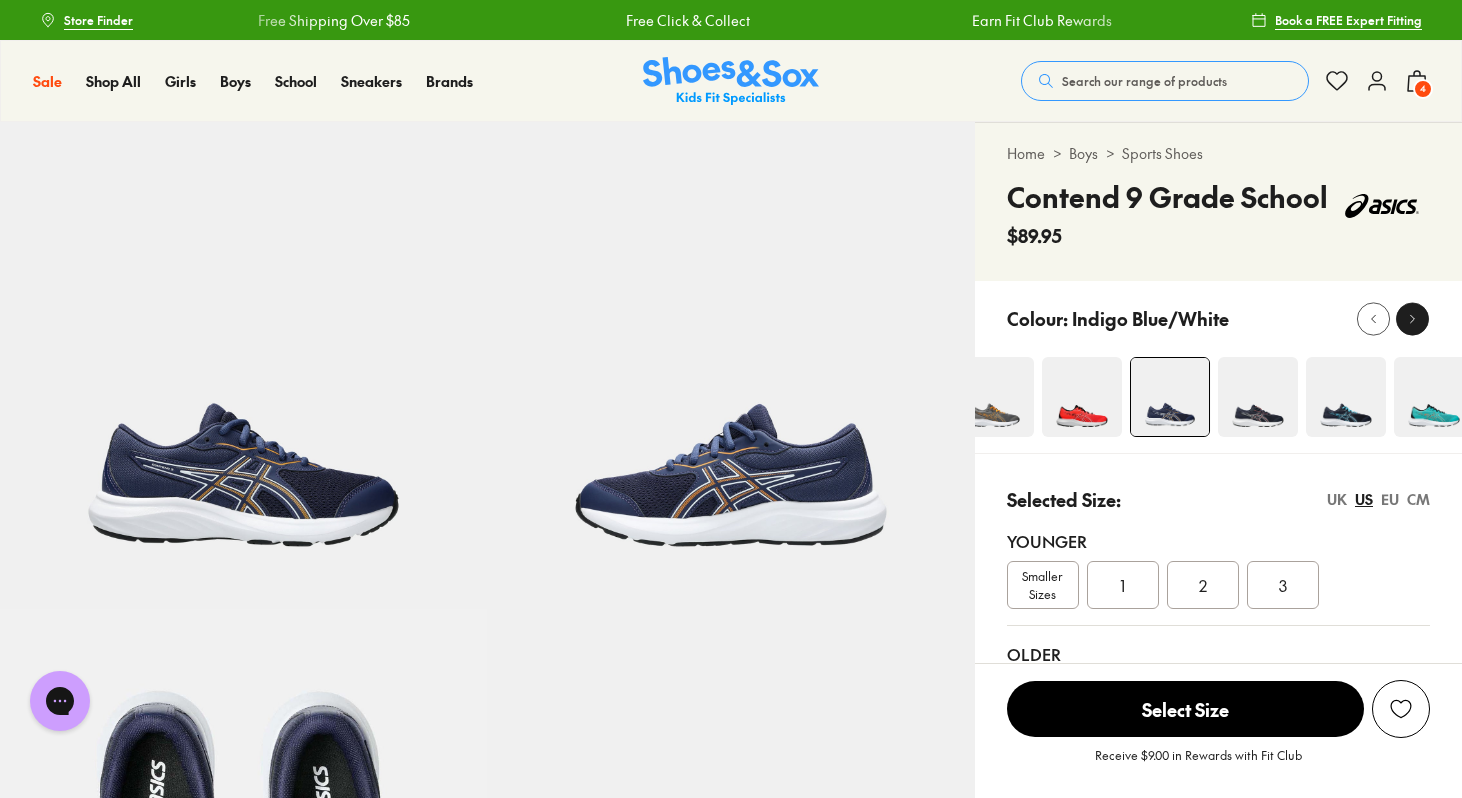 click 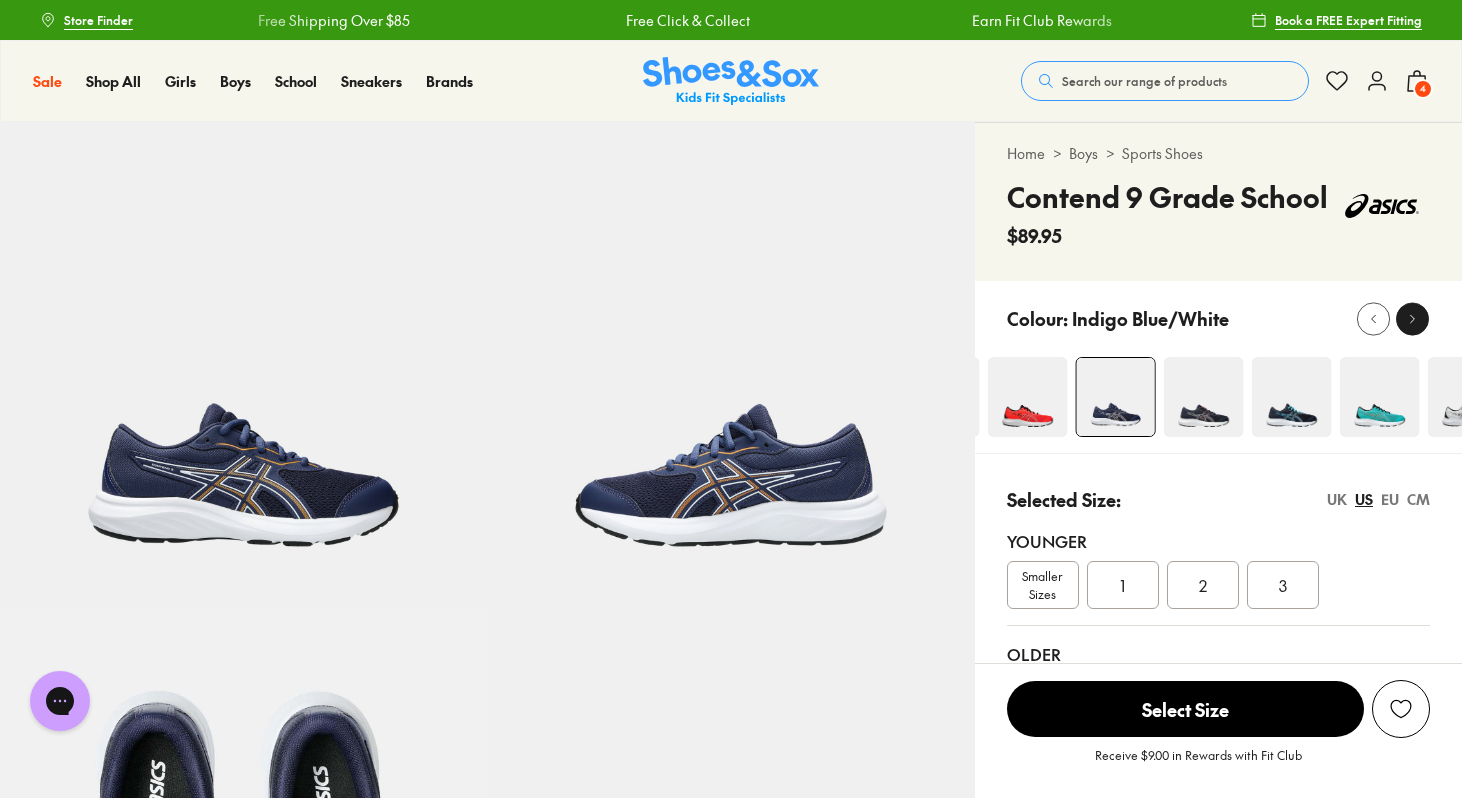 click 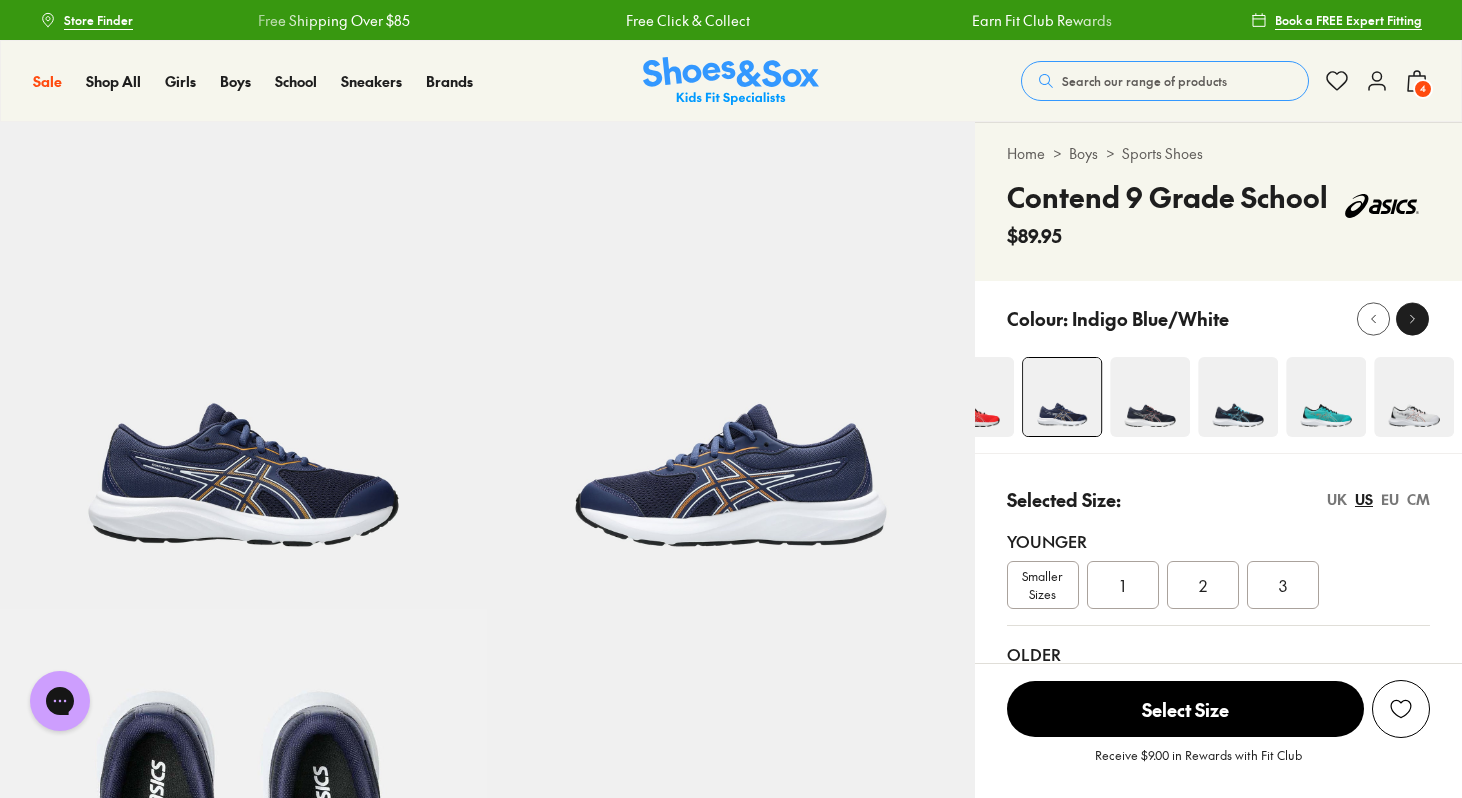 click 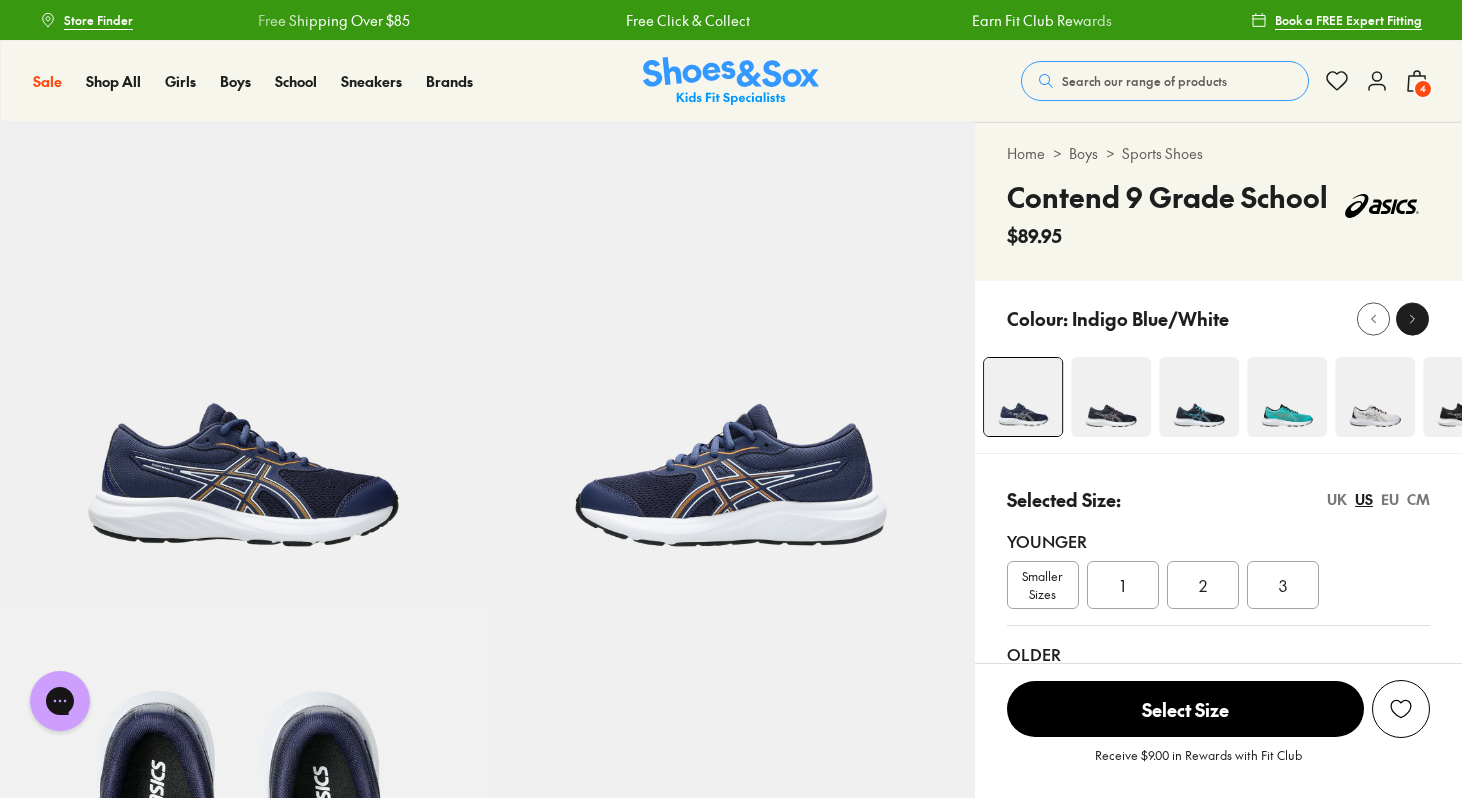 click 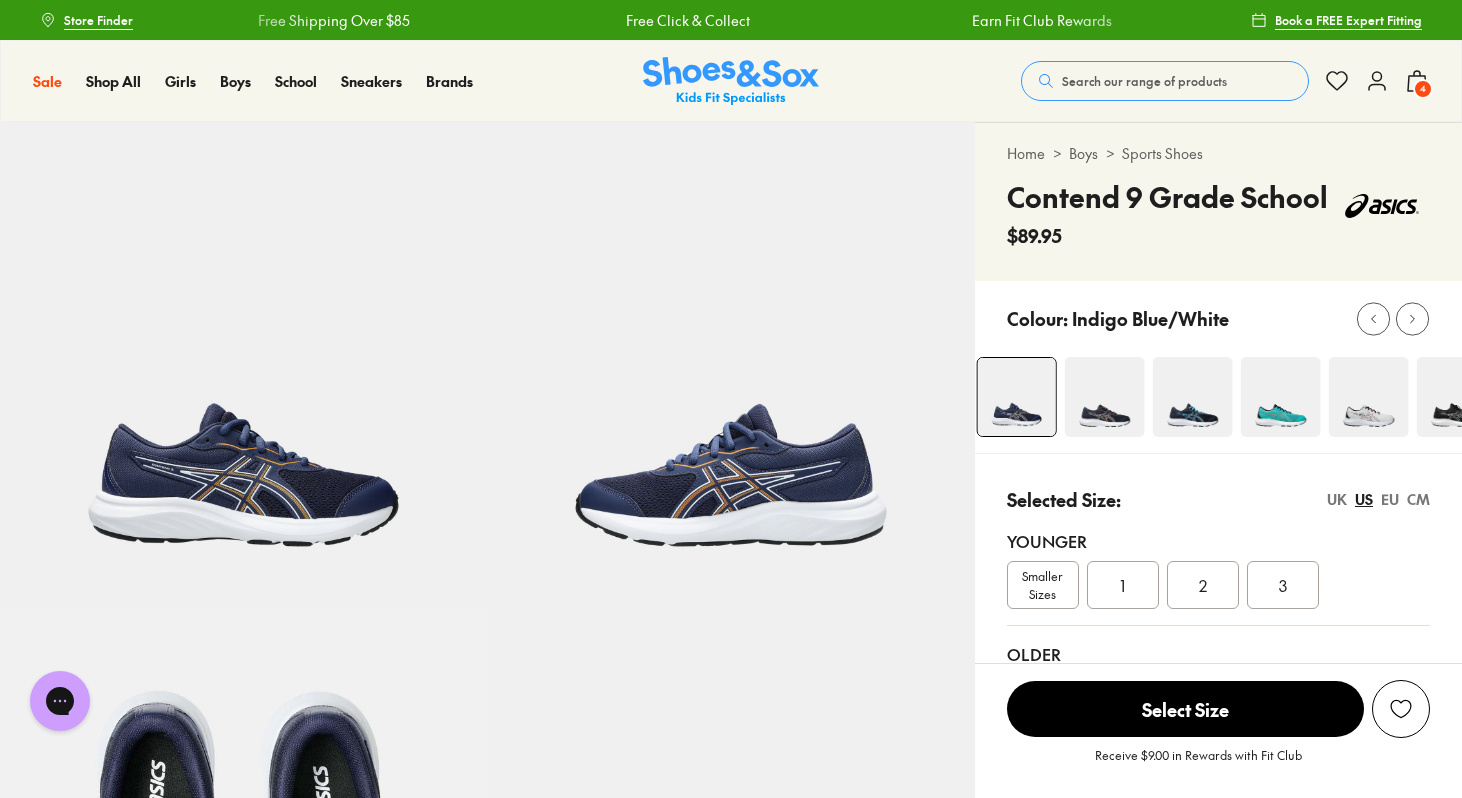 click at bounding box center (1280, 397) 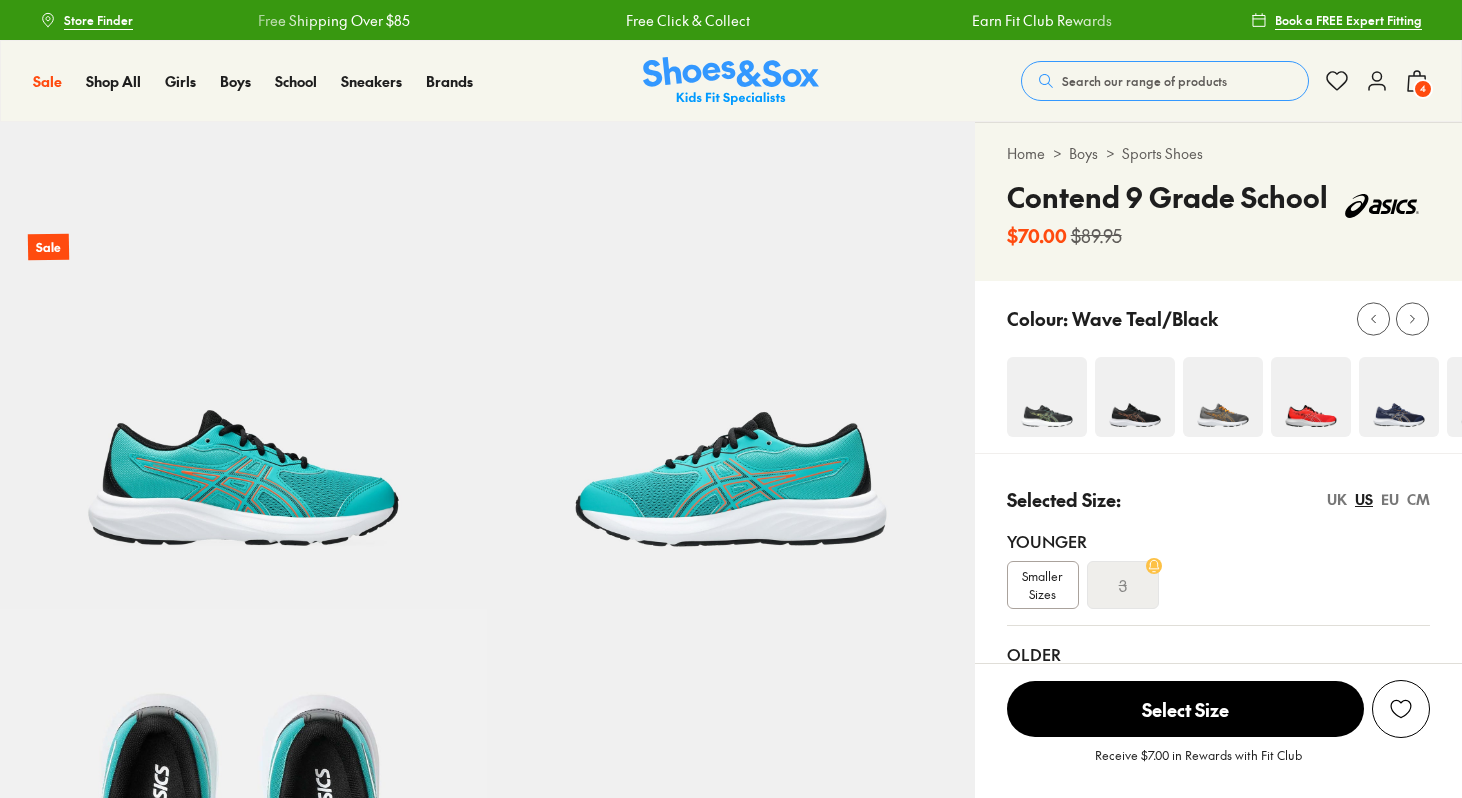 select on "*" 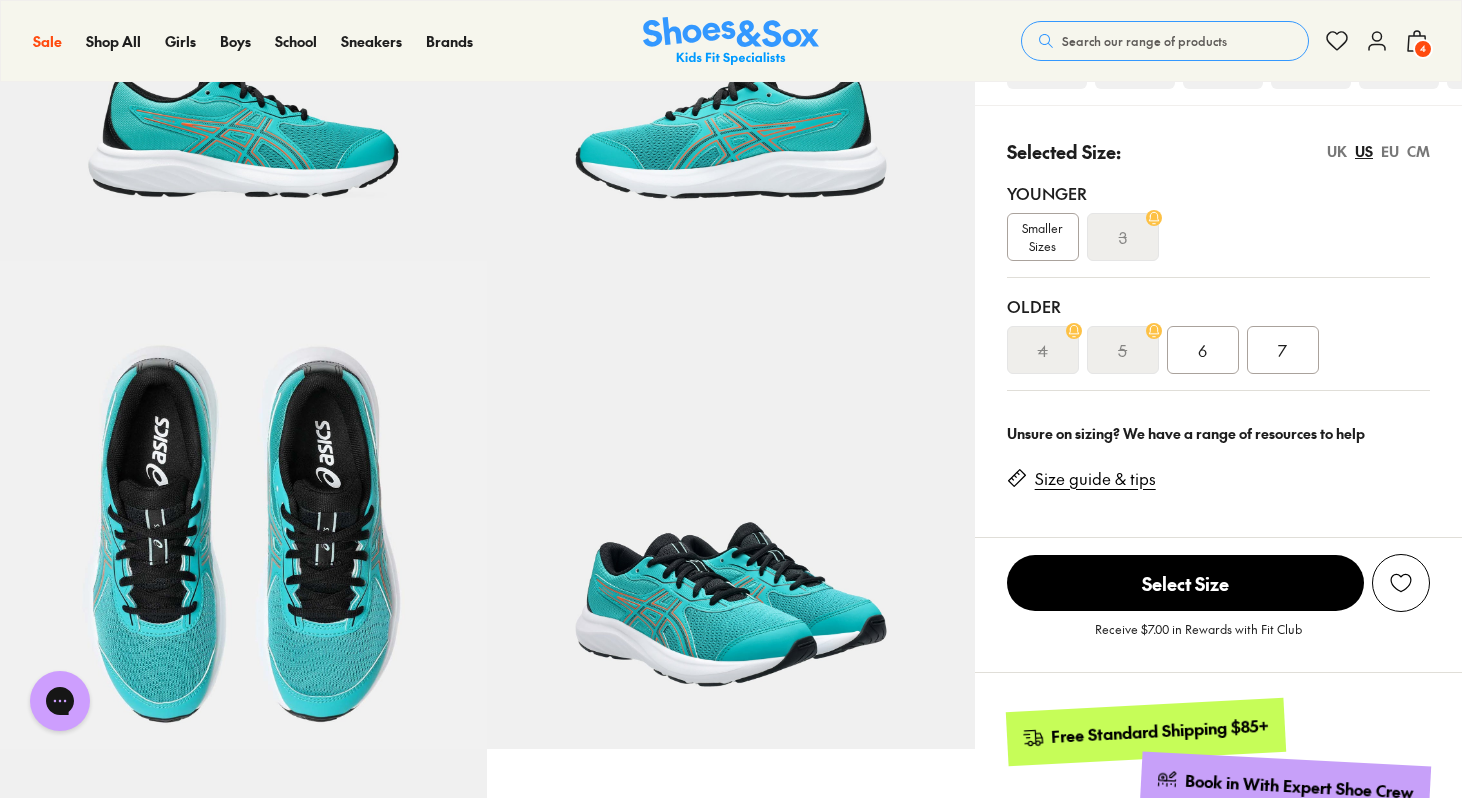 scroll, scrollTop: 357, scrollLeft: 0, axis: vertical 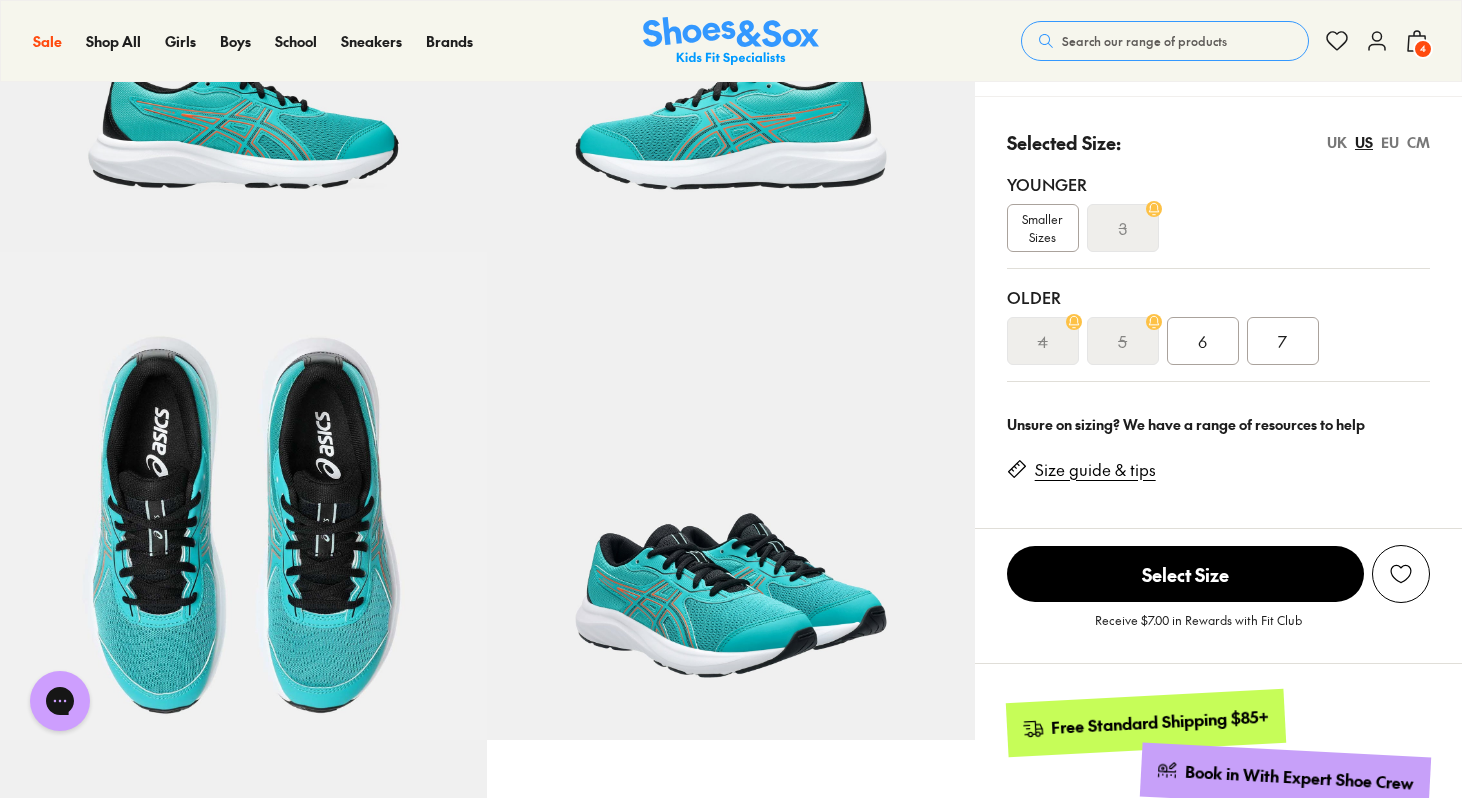 click on "EU" at bounding box center [1390, 142] 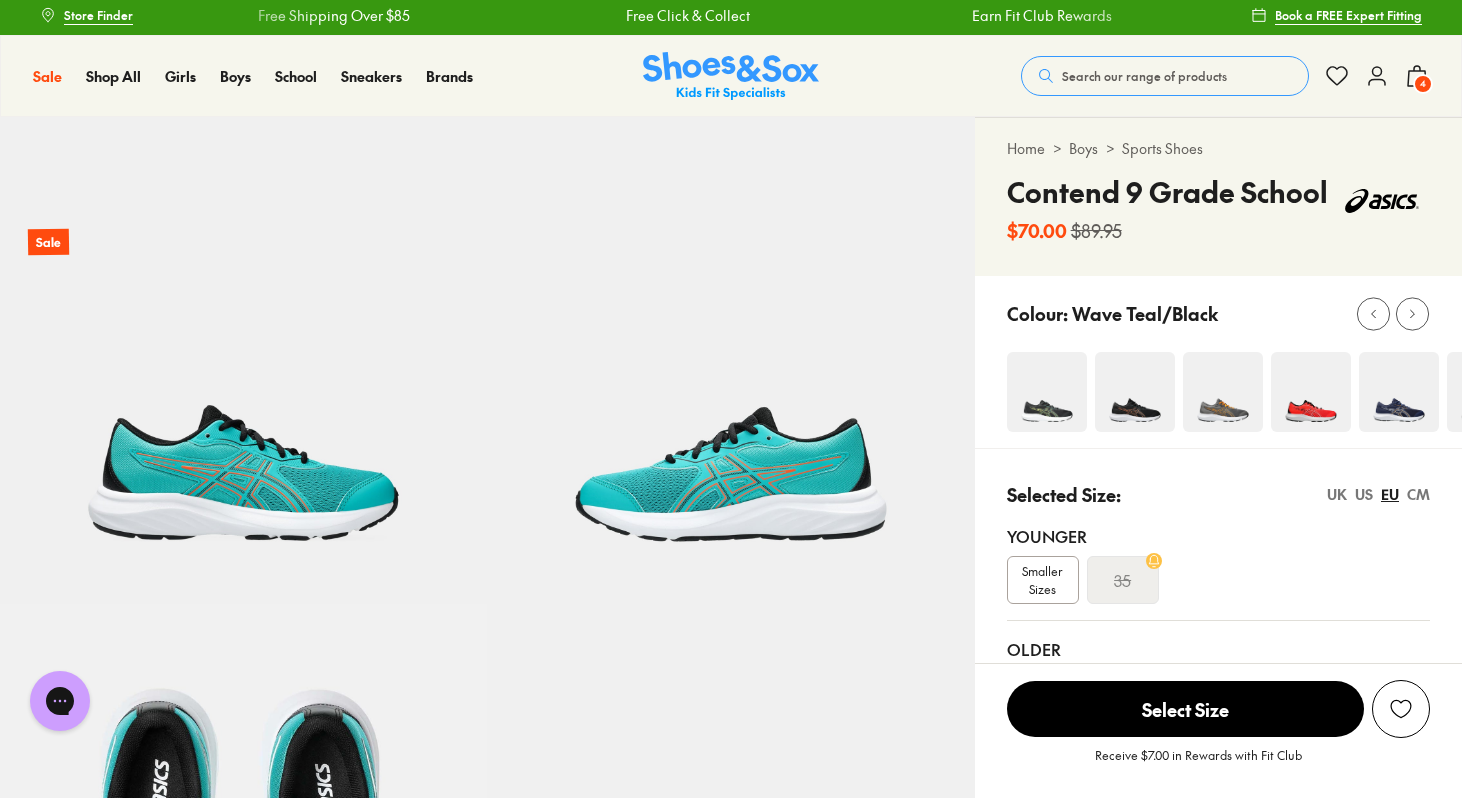 scroll, scrollTop: 0, scrollLeft: 0, axis: both 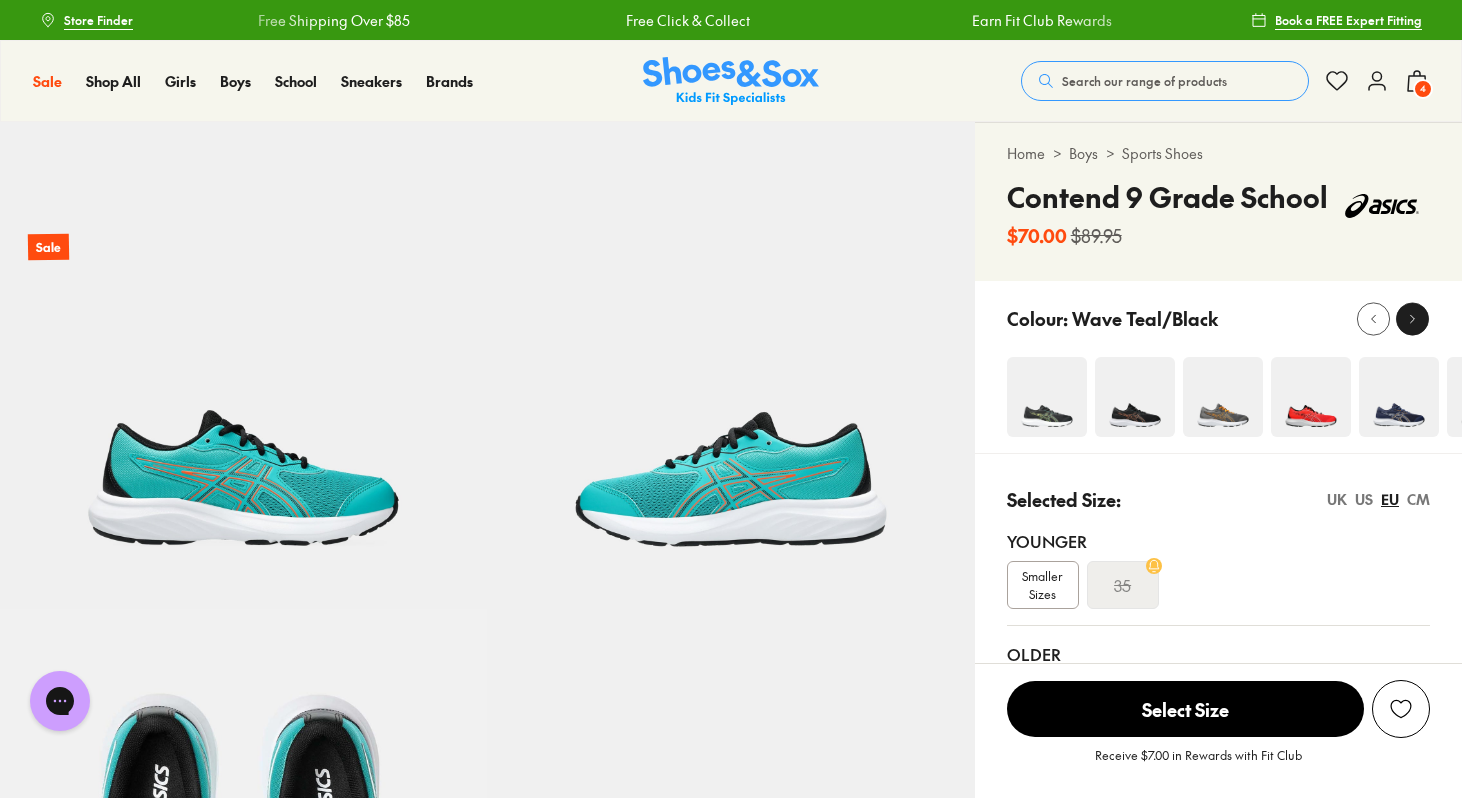 click 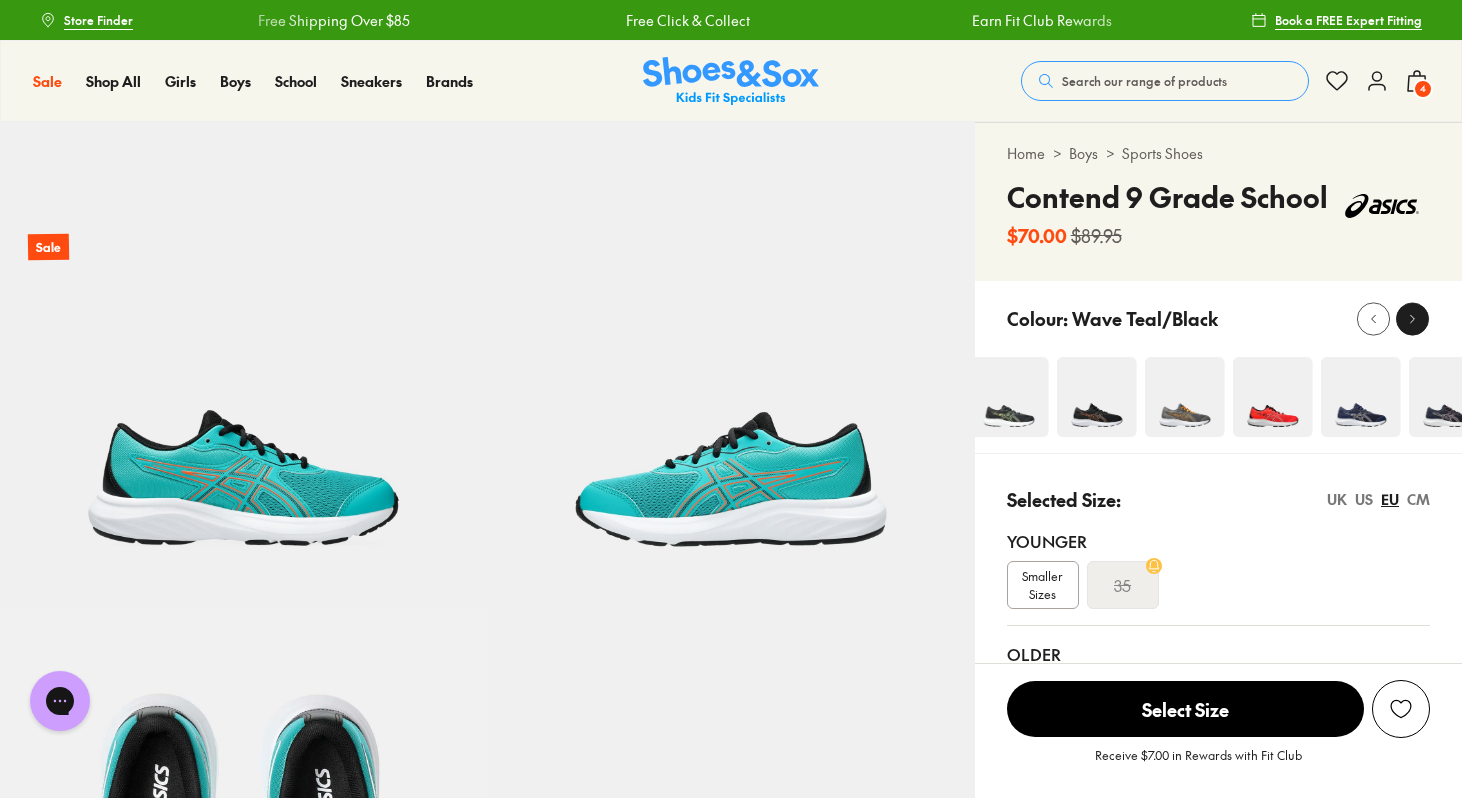 click 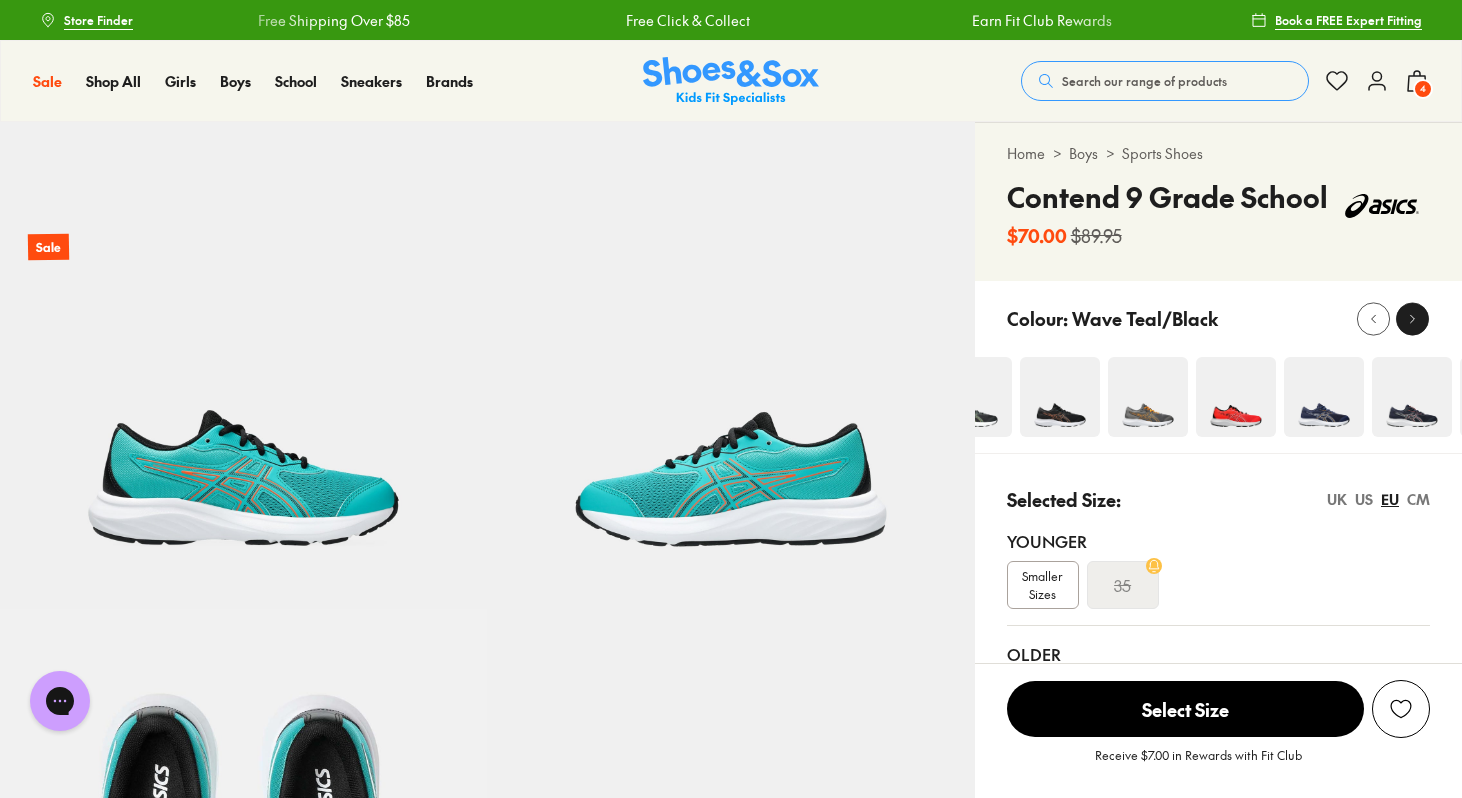 click 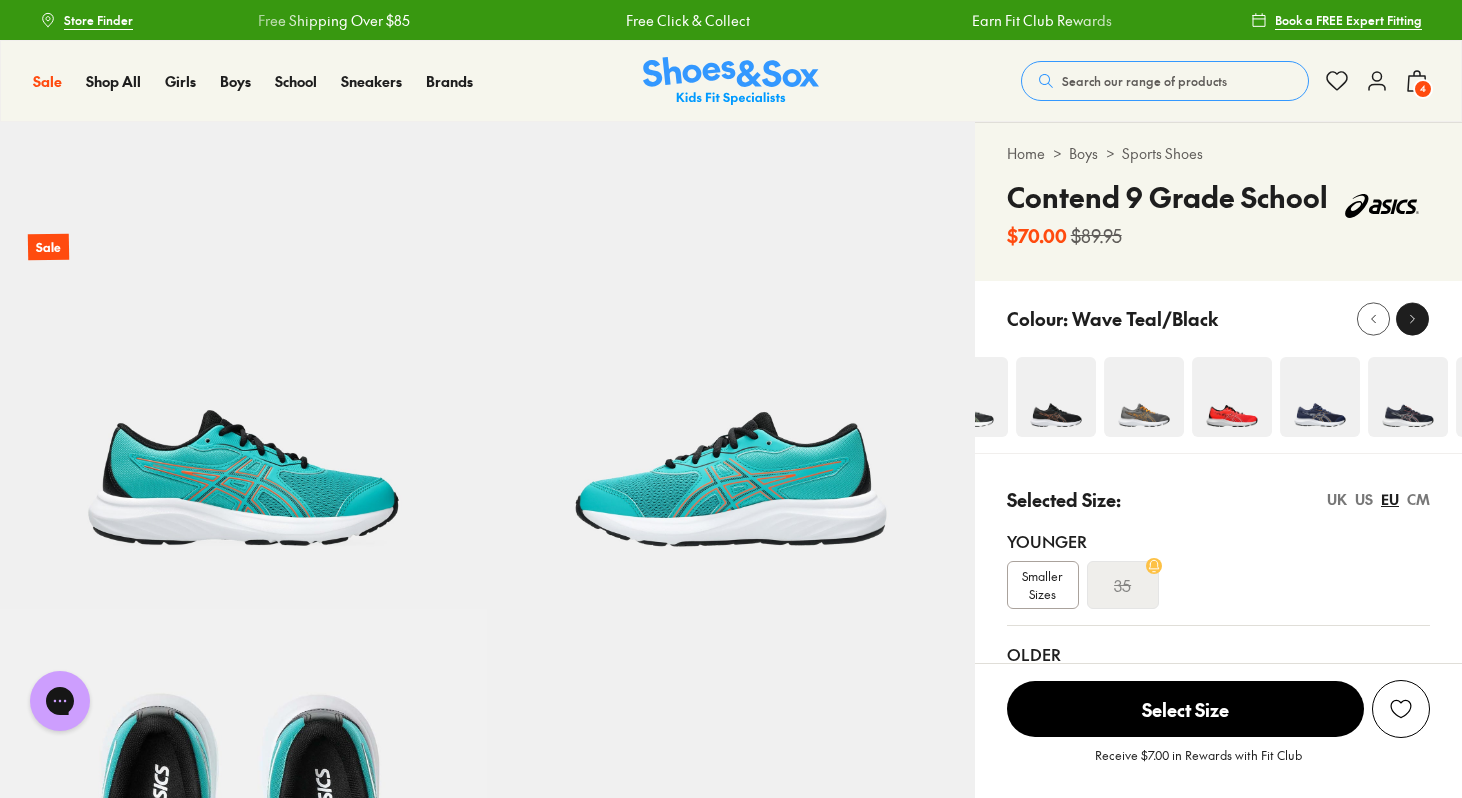 click 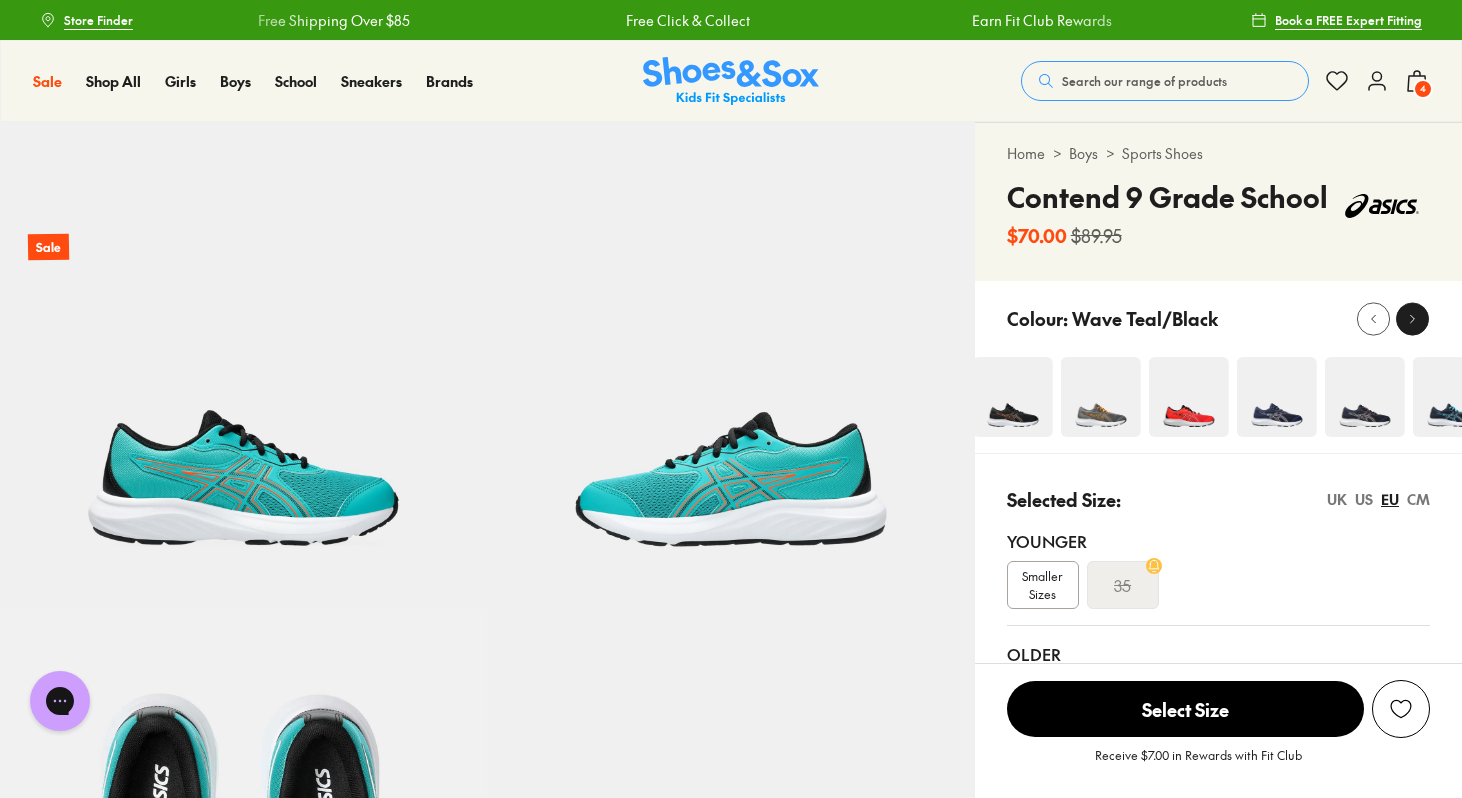 click 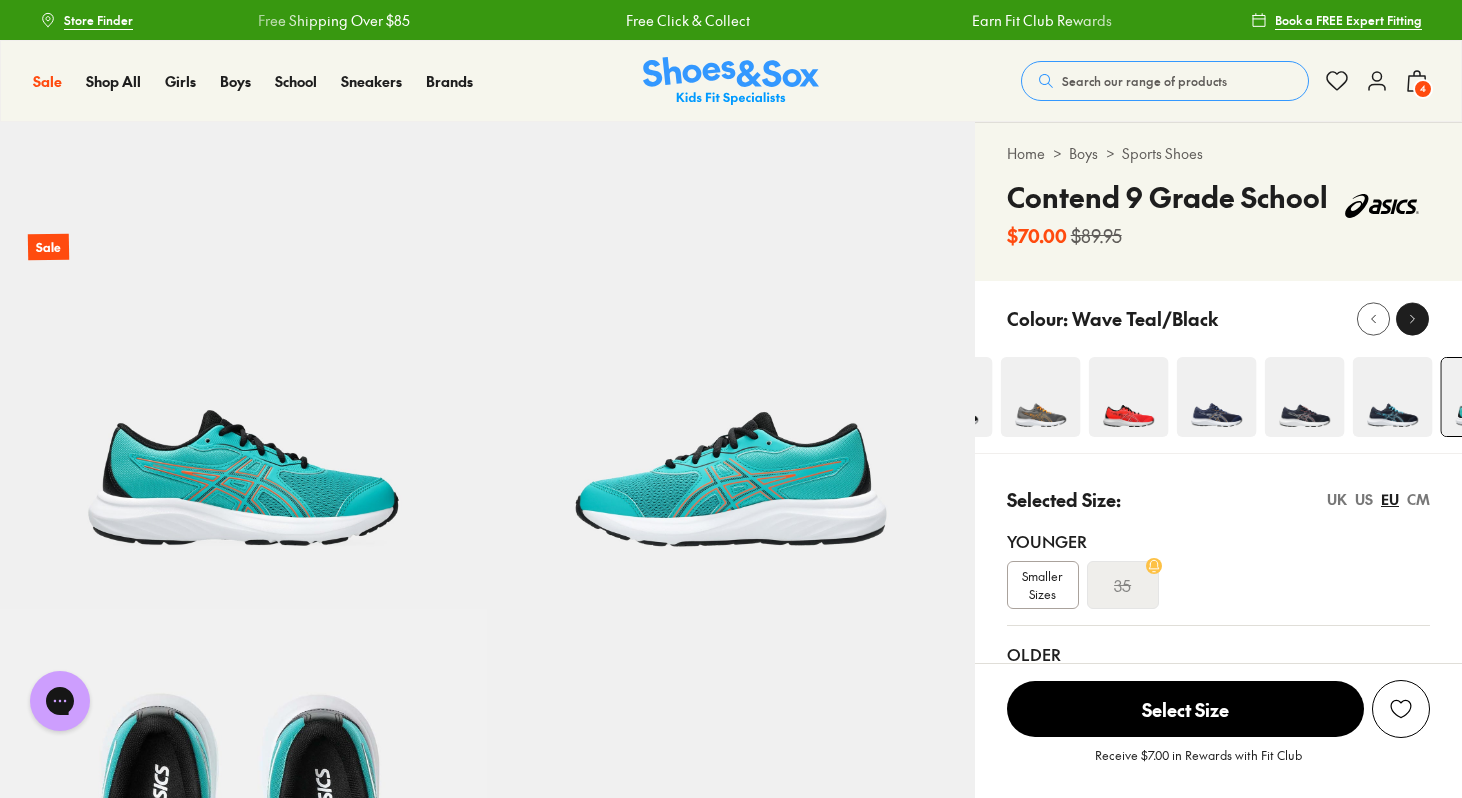 click 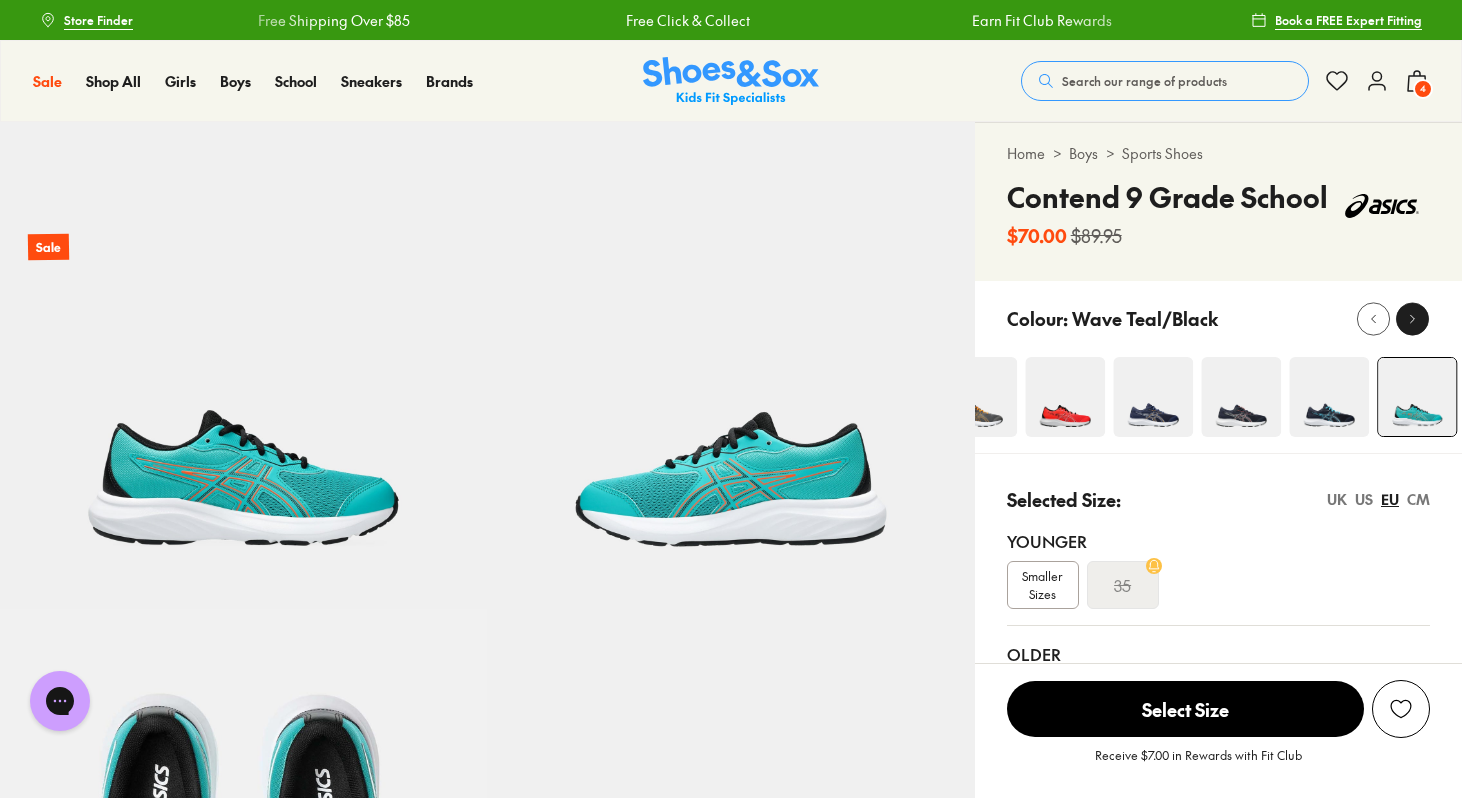 click 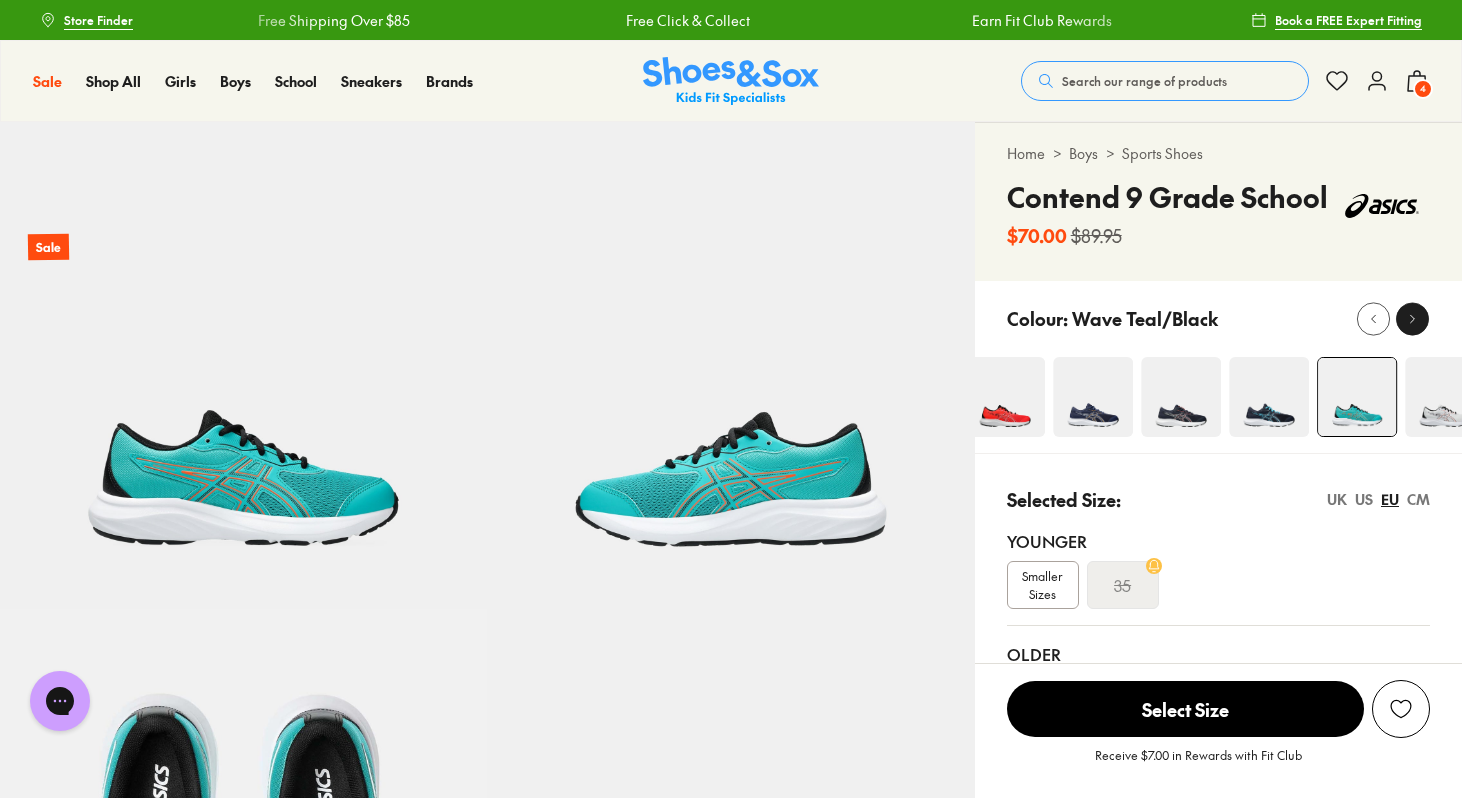 click 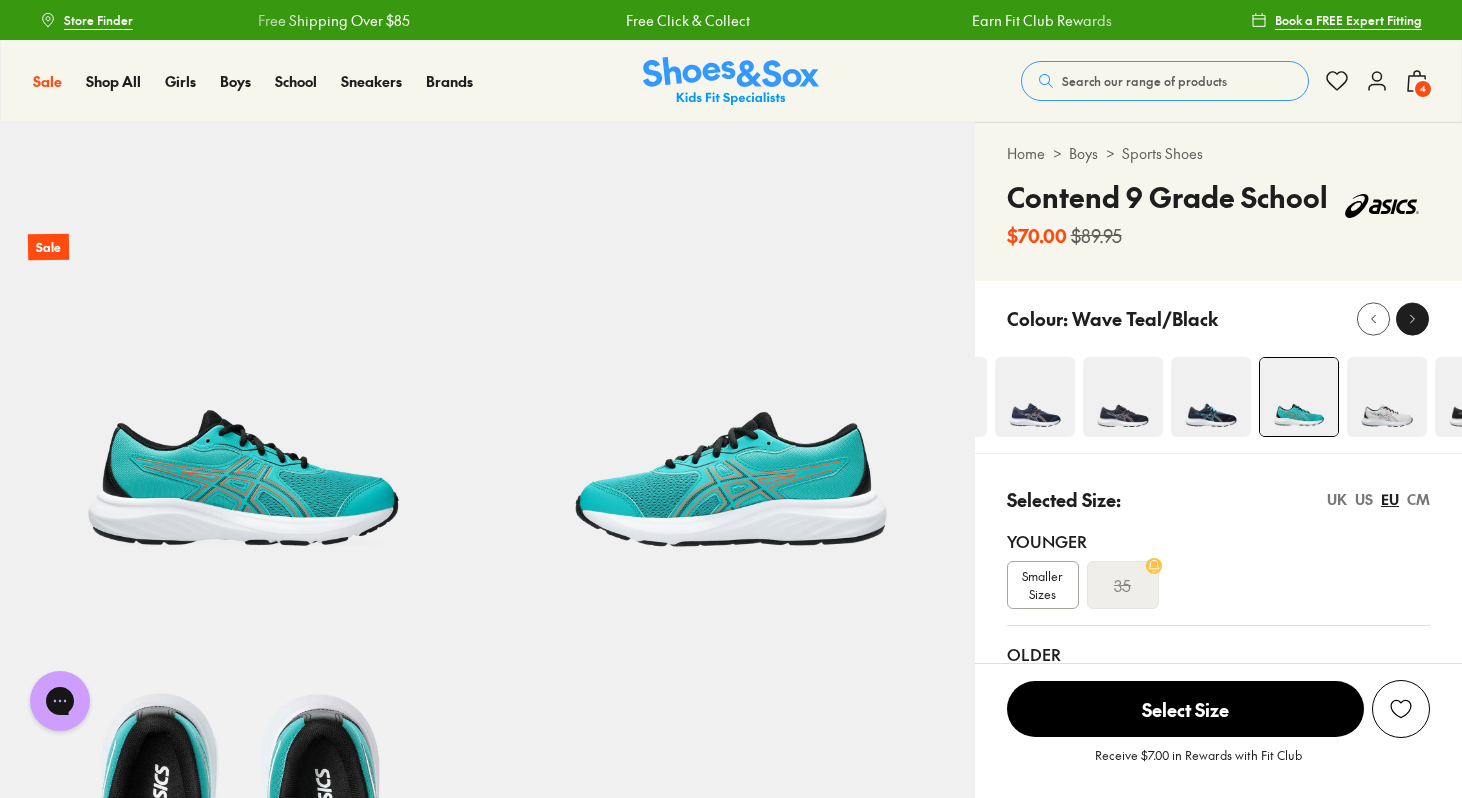 click 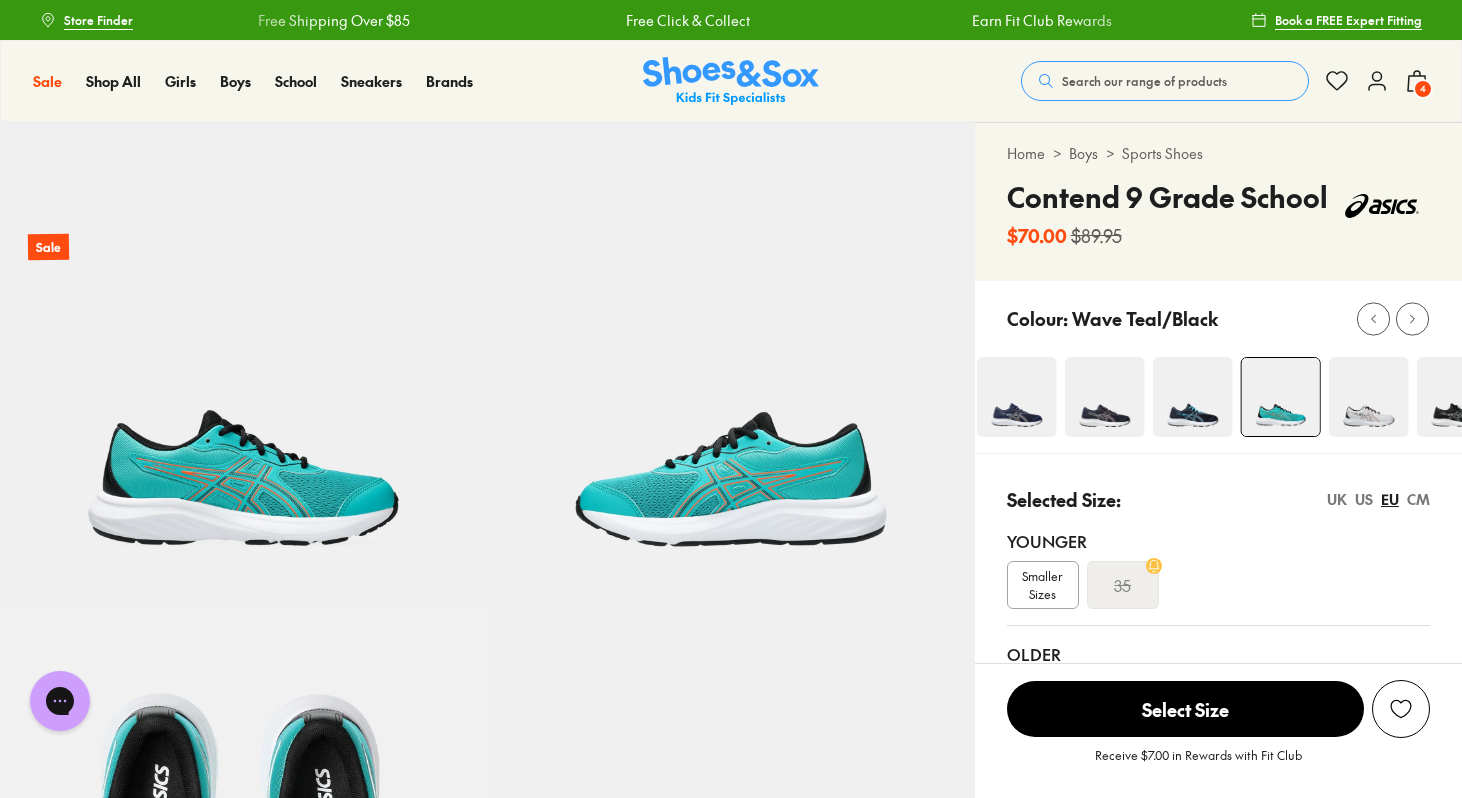 click at bounding box center [1368, 397] 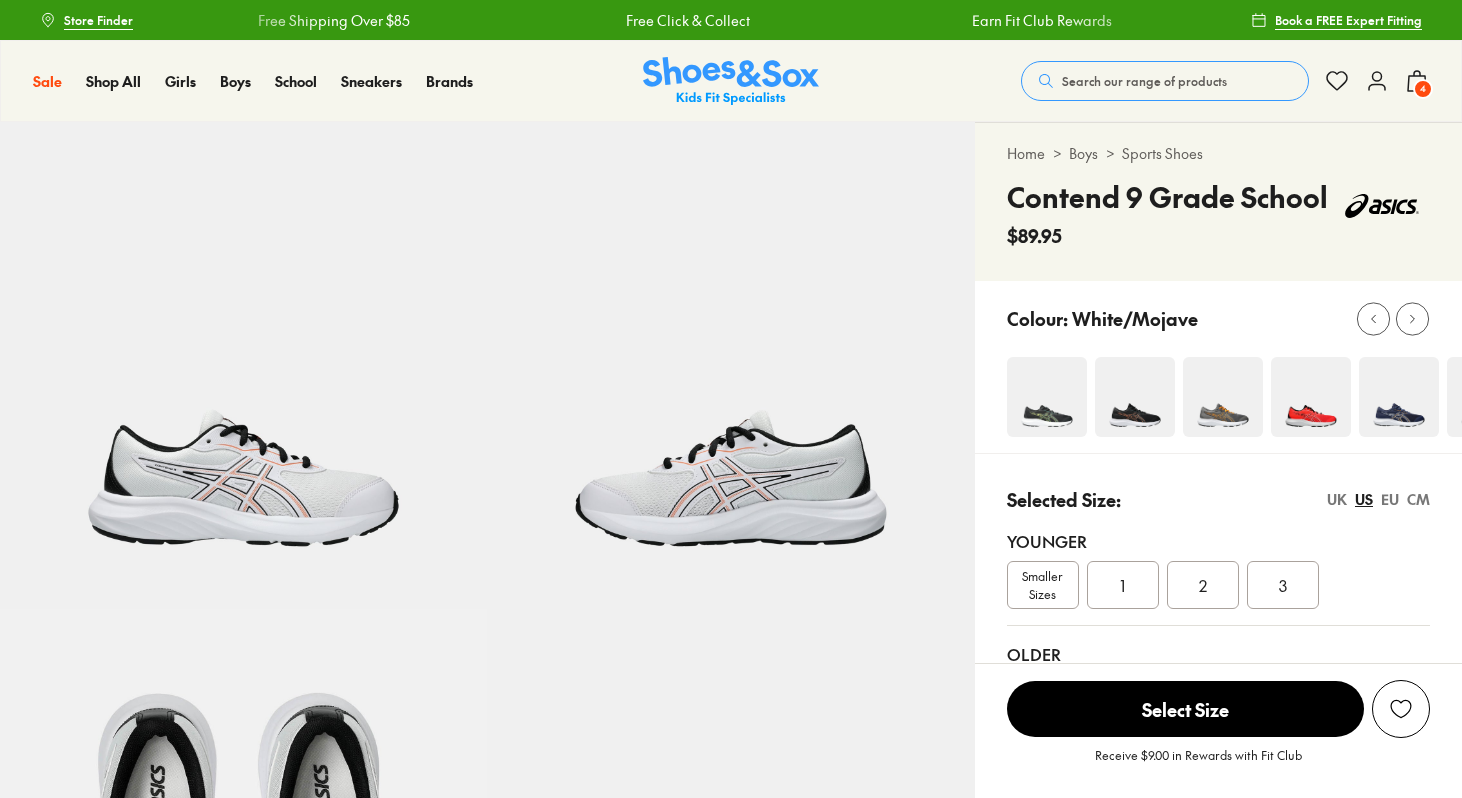 scroll, scrollTop: 0, scrollLeft: 0, axis: both 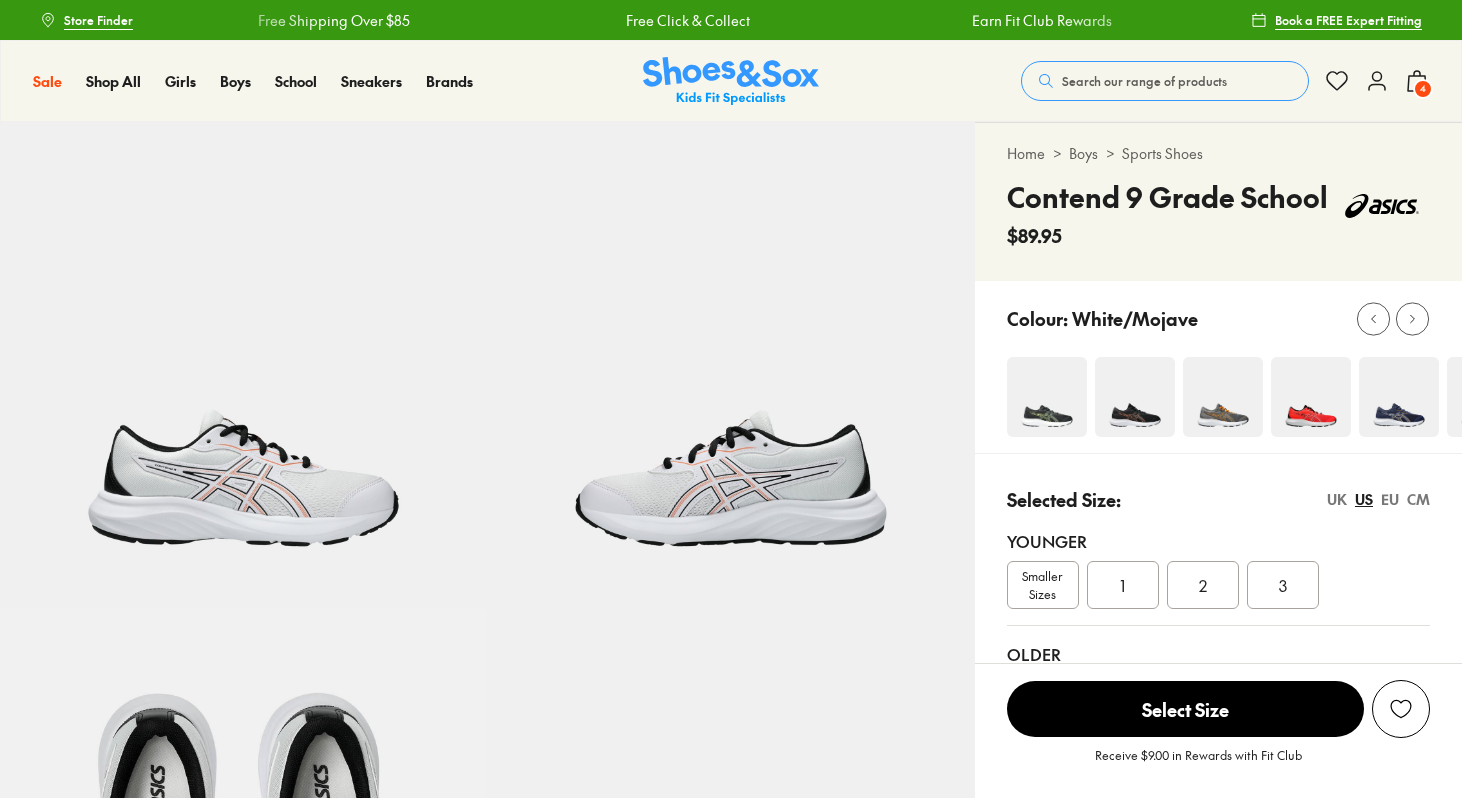 select on "*" 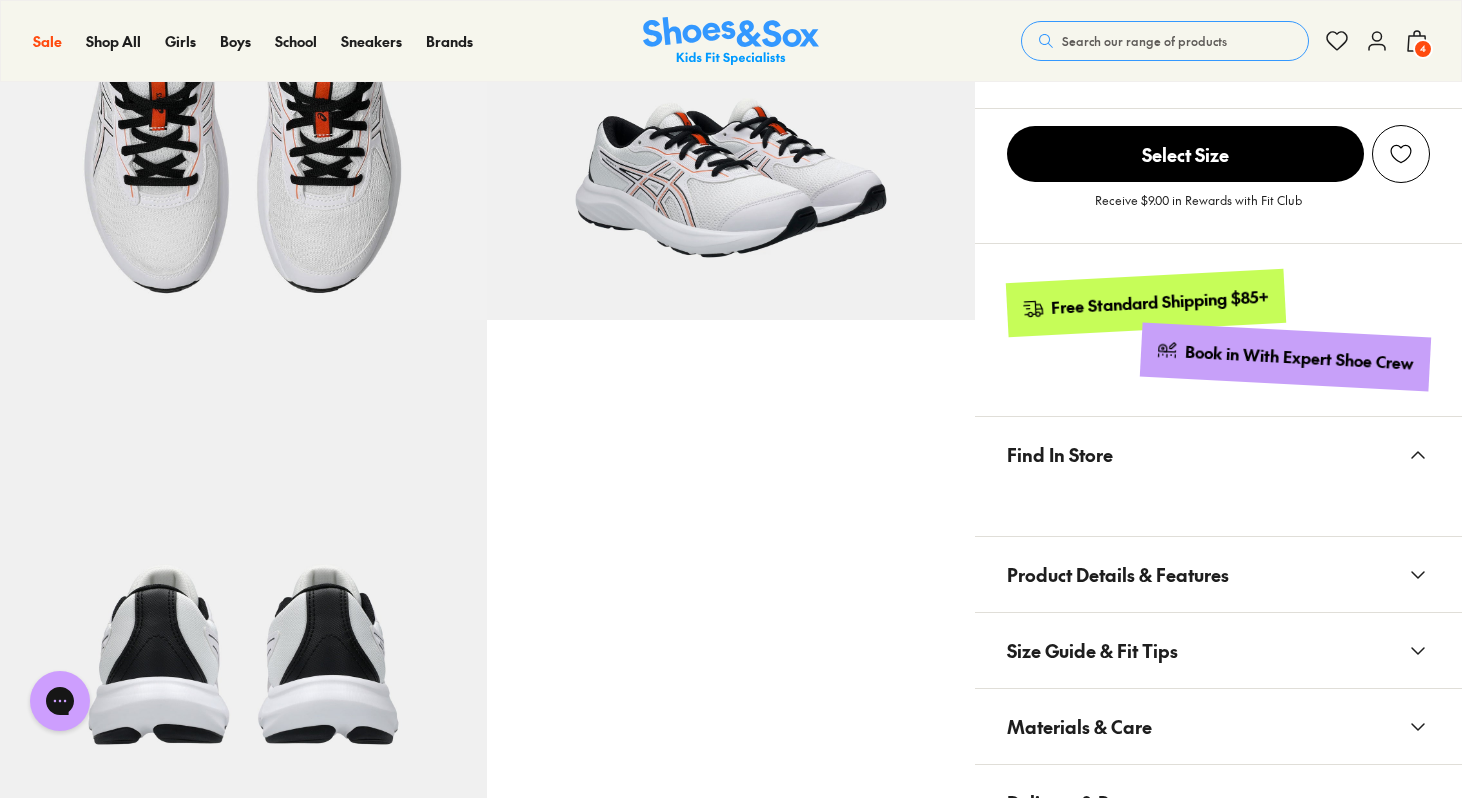 scroll, scrollTop: 776, scrollLeft: 0, axis: vertical 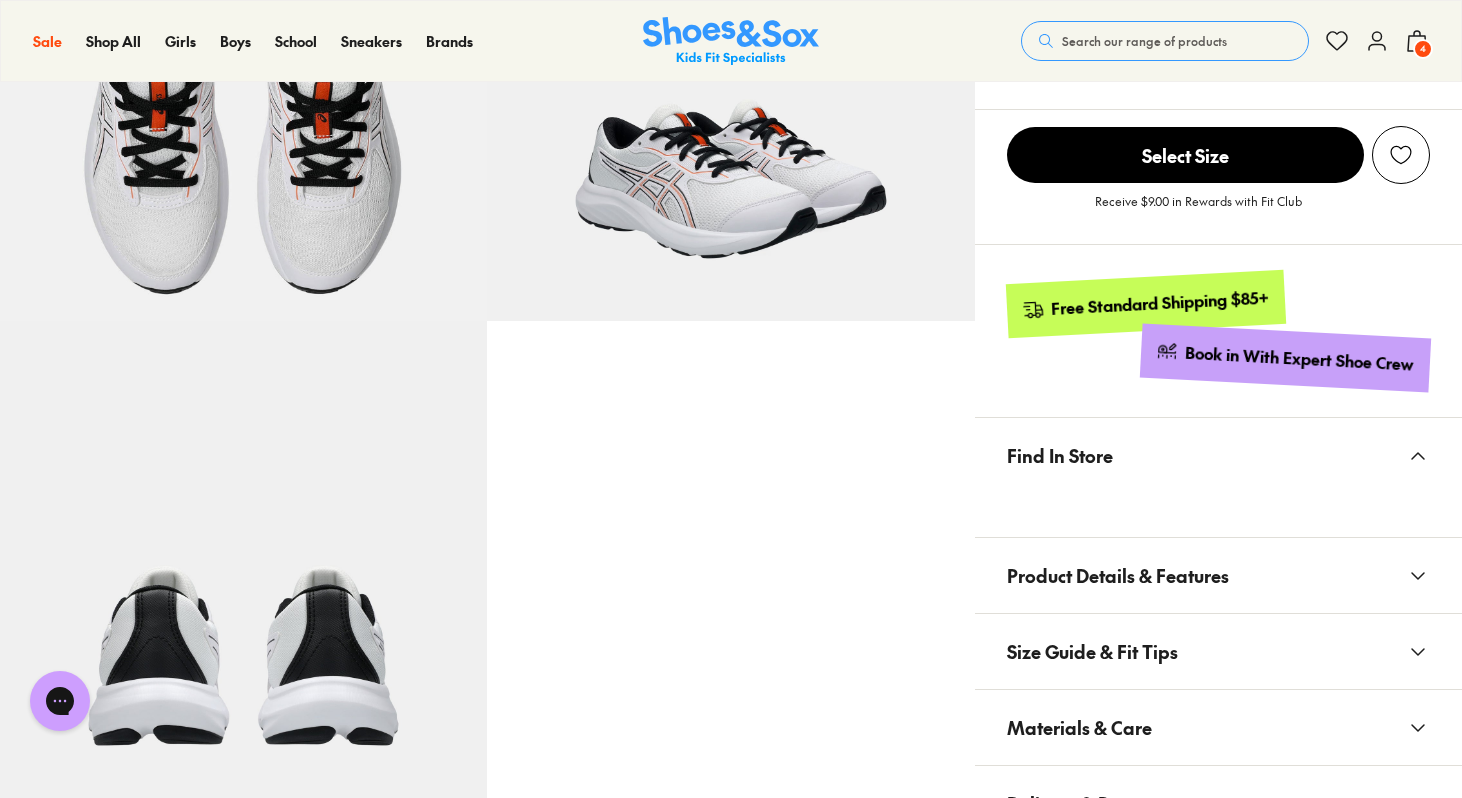 click on "4" at bounding box center (1423, 49) 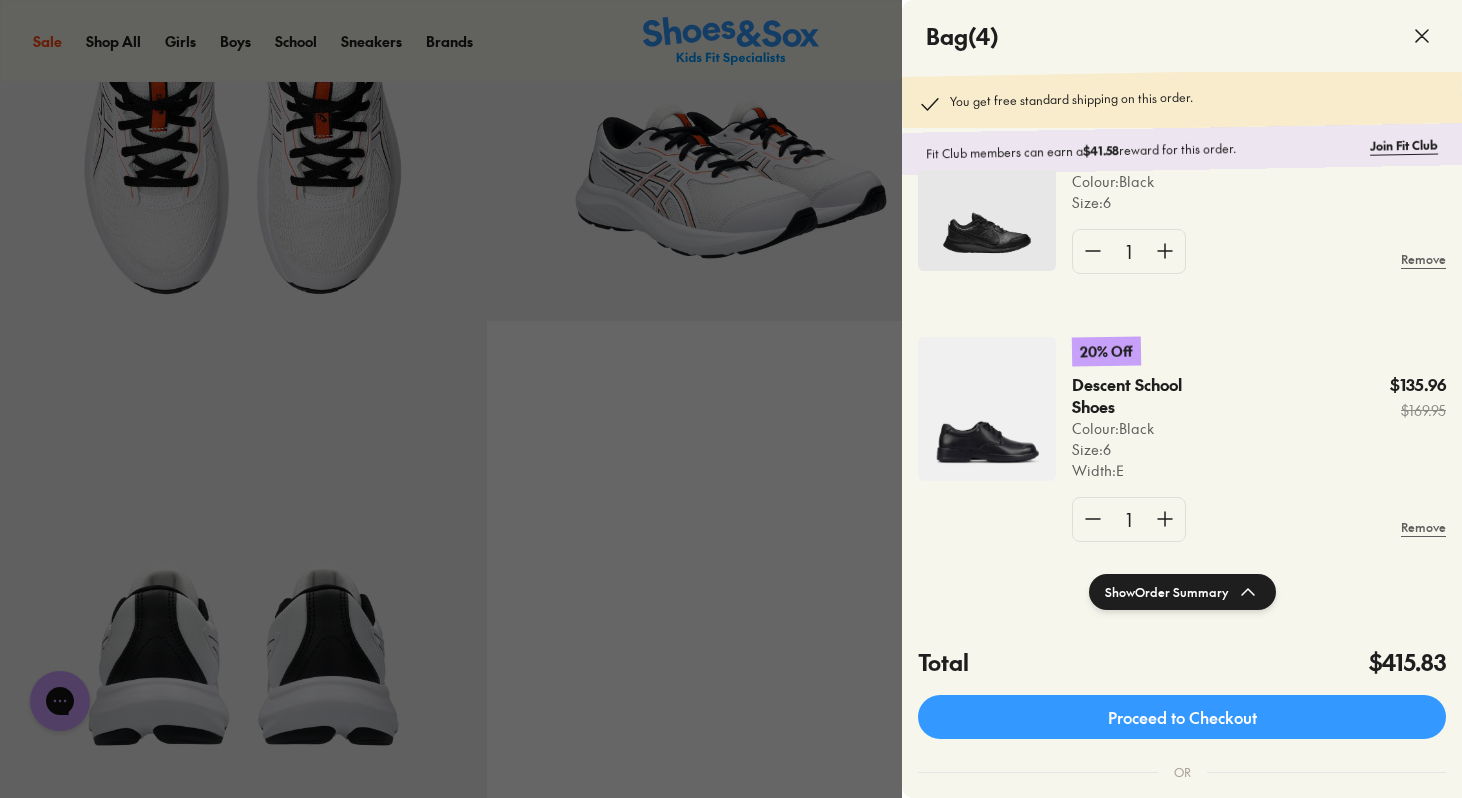 scroll, scrollTop: 0, scrollLeft: 0, axis: both 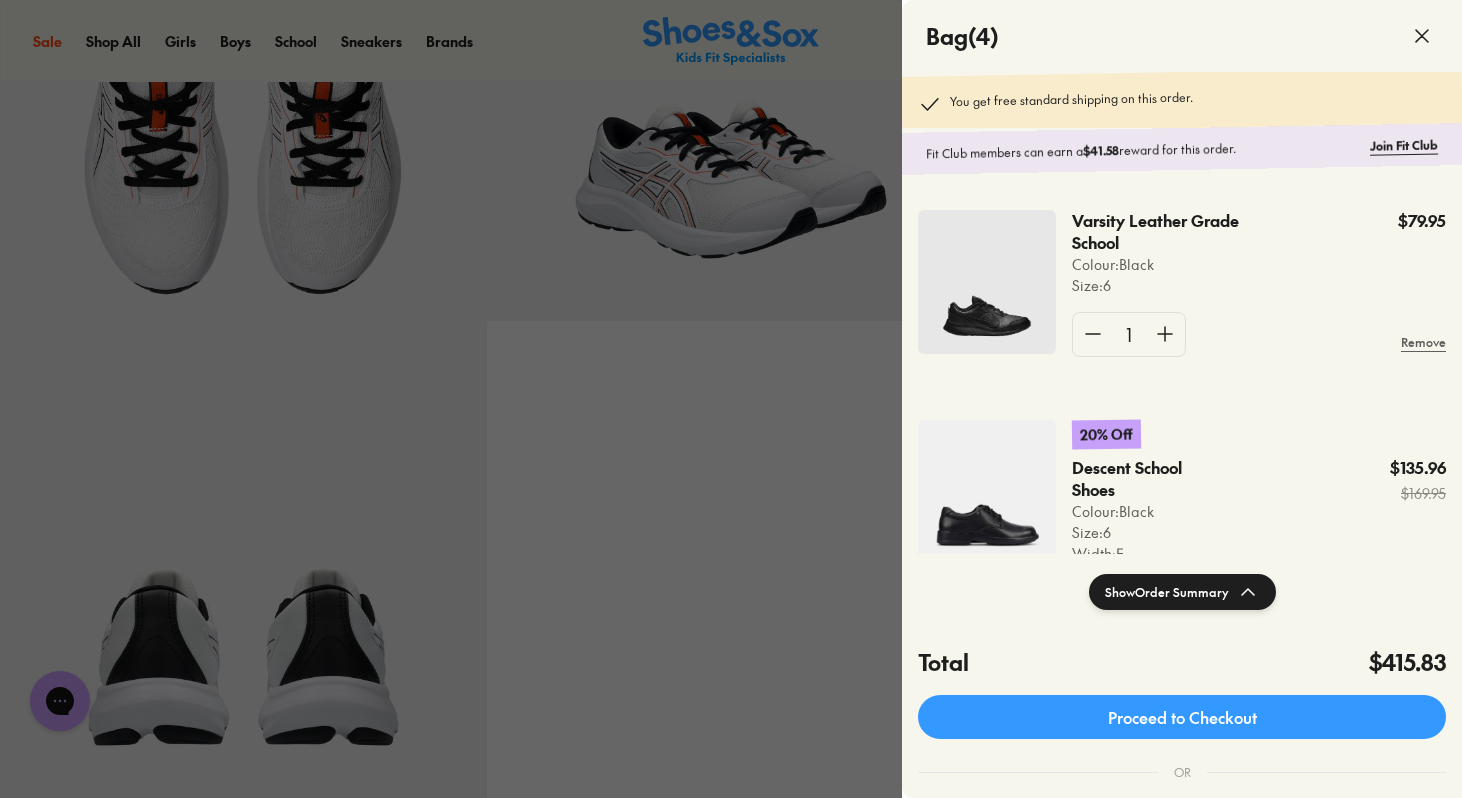 click 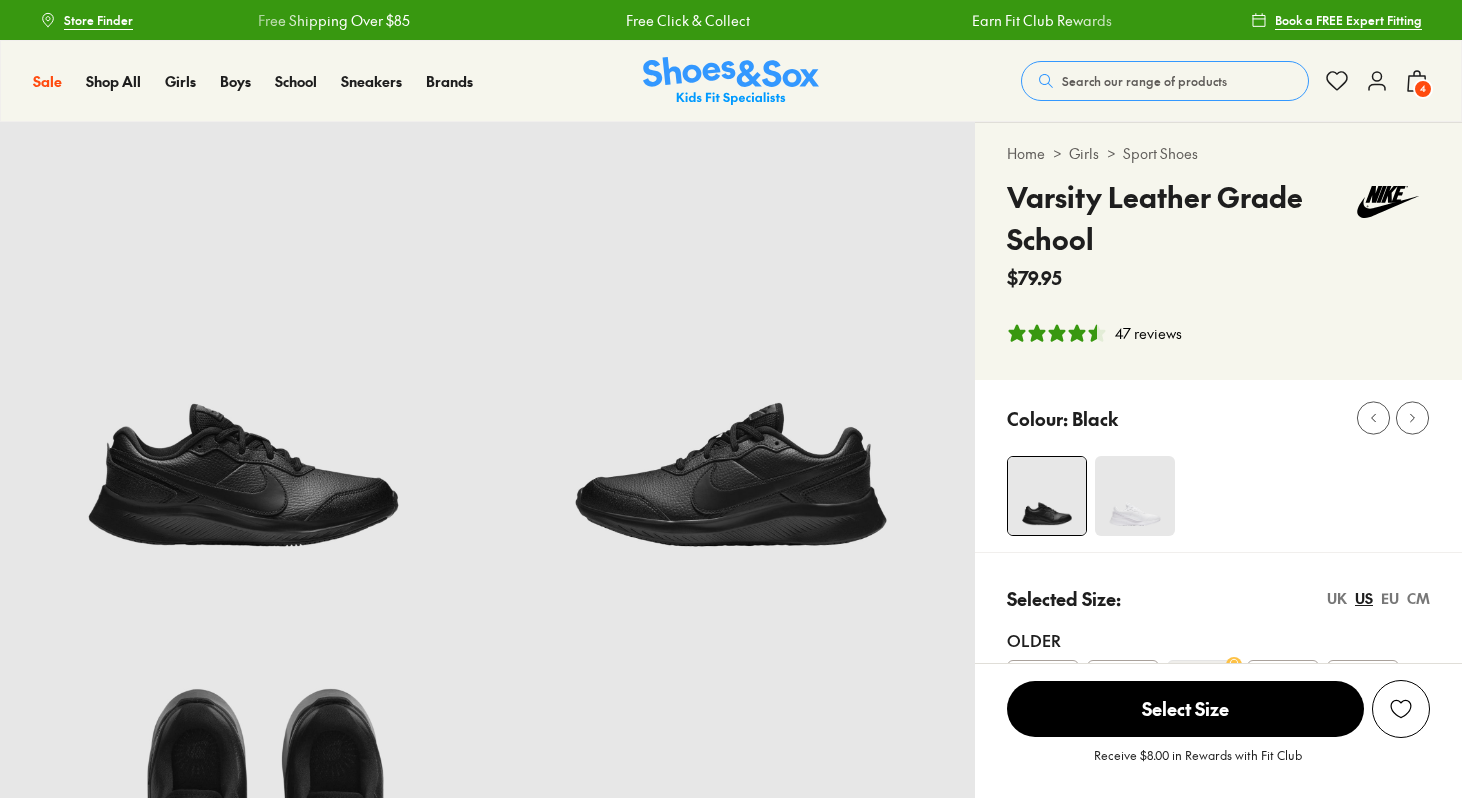 select on "*" 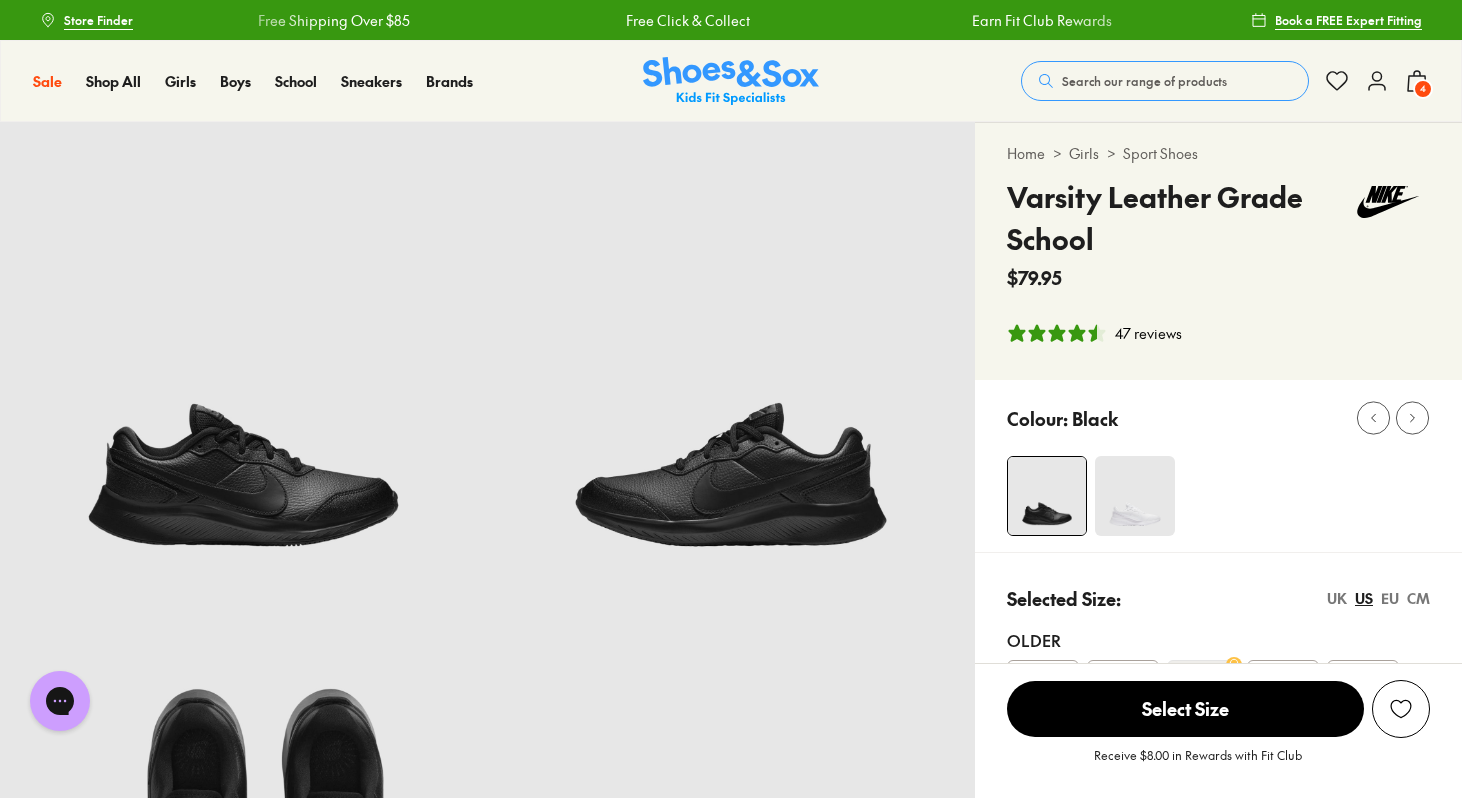 scroll, scrollTop: 0, scrollLeft: 0, axis: both 